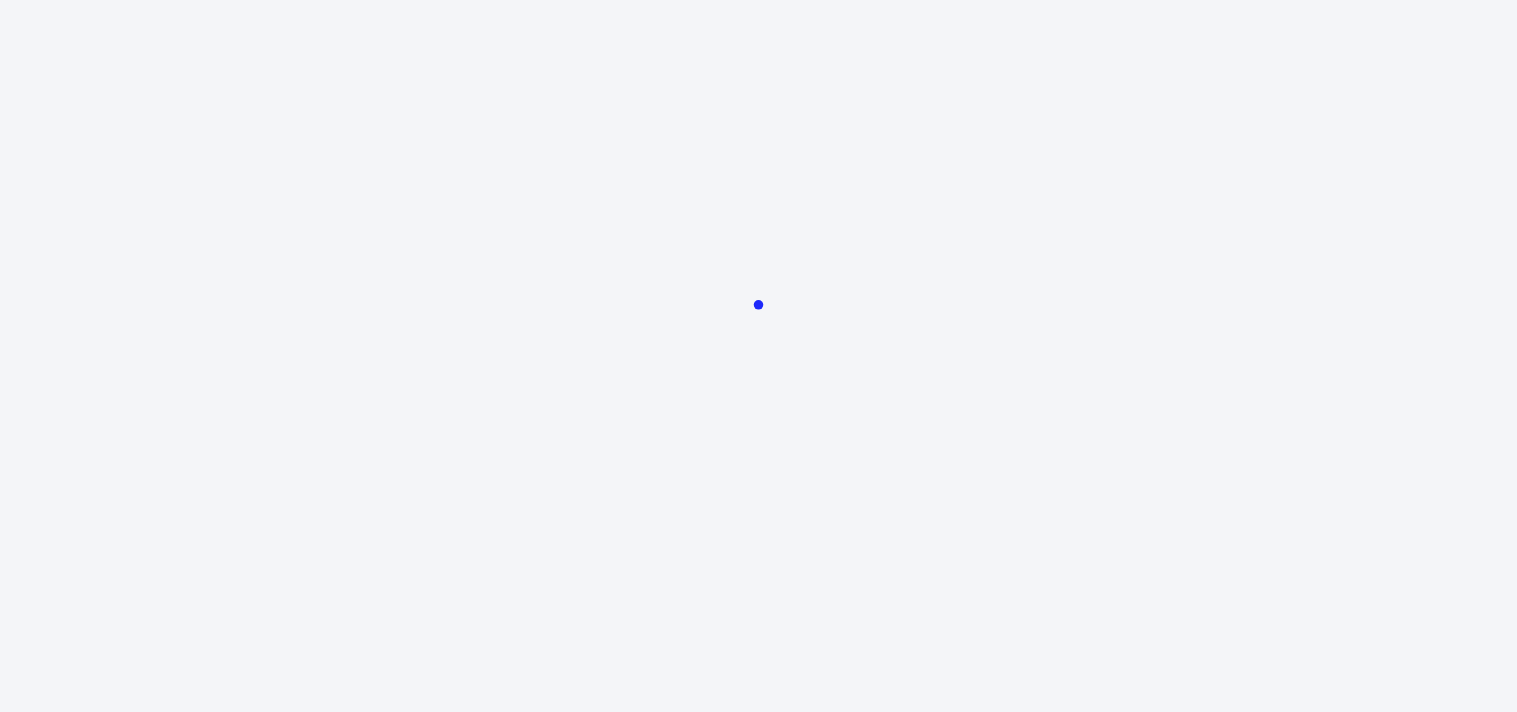 scroll, scrollTop: 0, scrollLeft: 0, axis: both 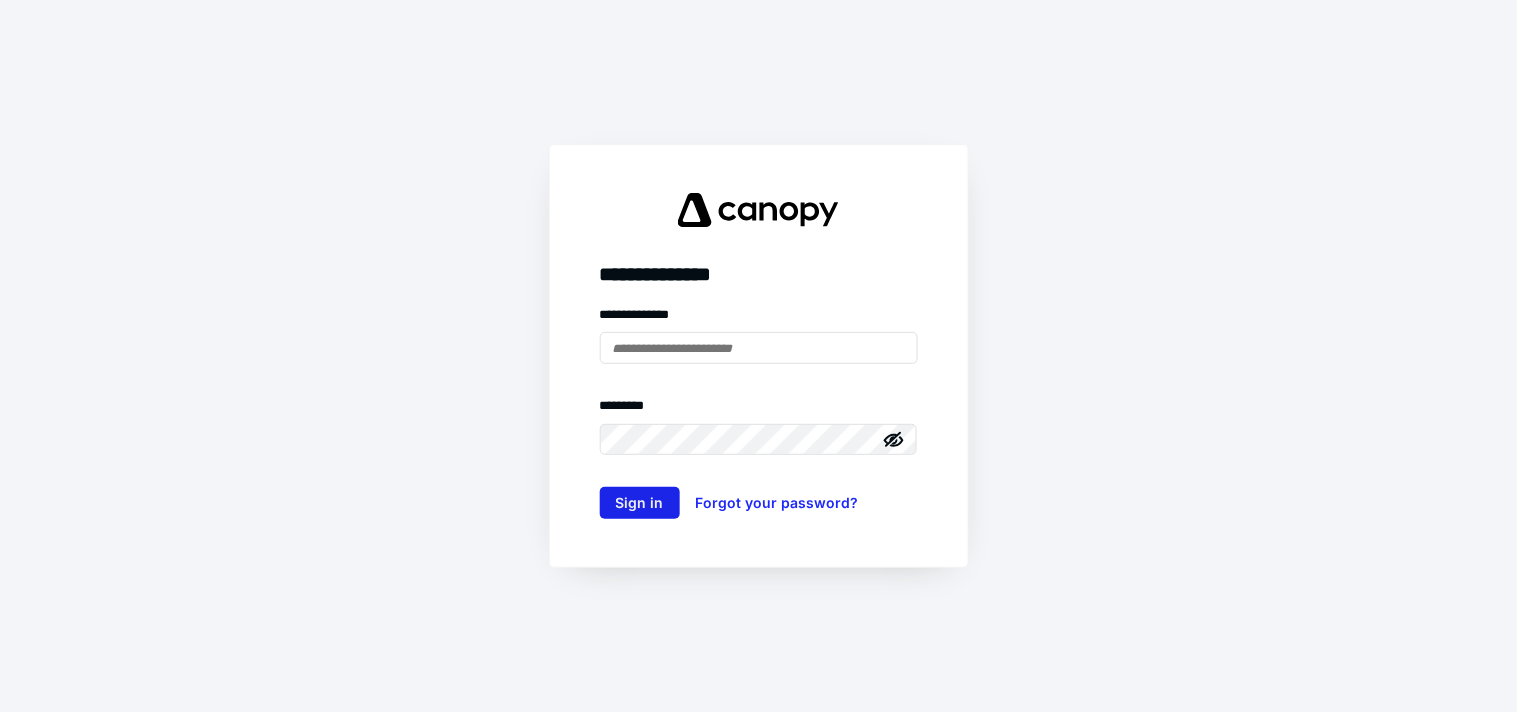 type on "**********" 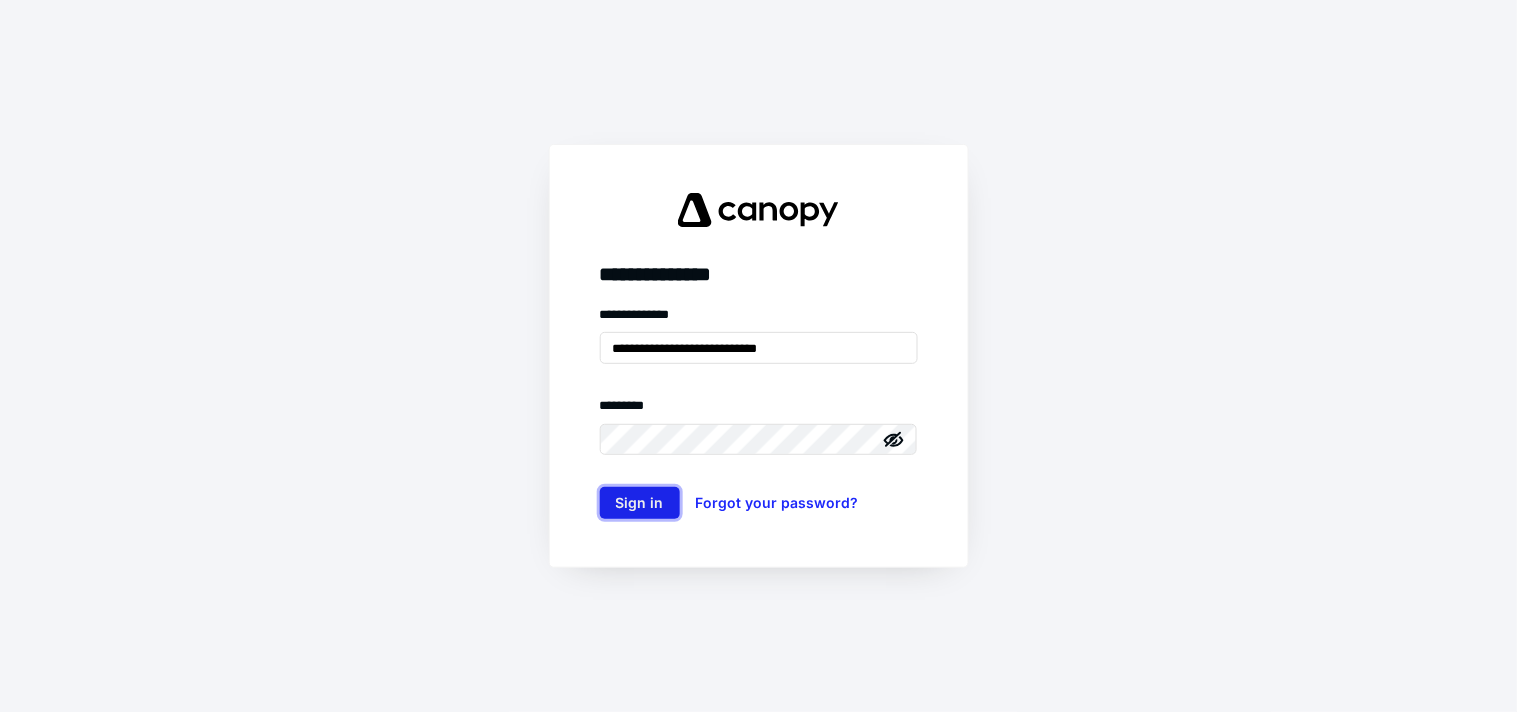 click on "Sign in" at bounding box center [640, 503] 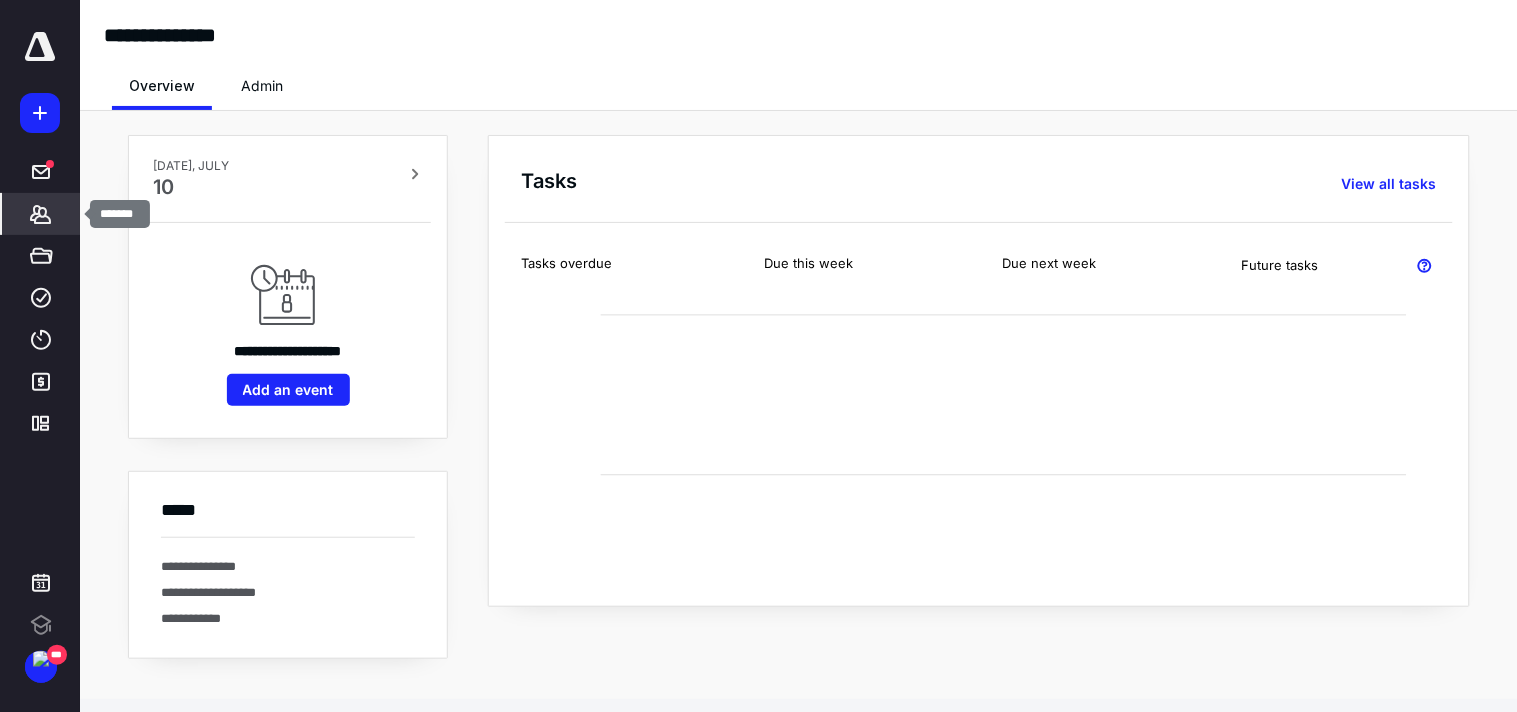 click on "*******" at bounding box center [41, 214] 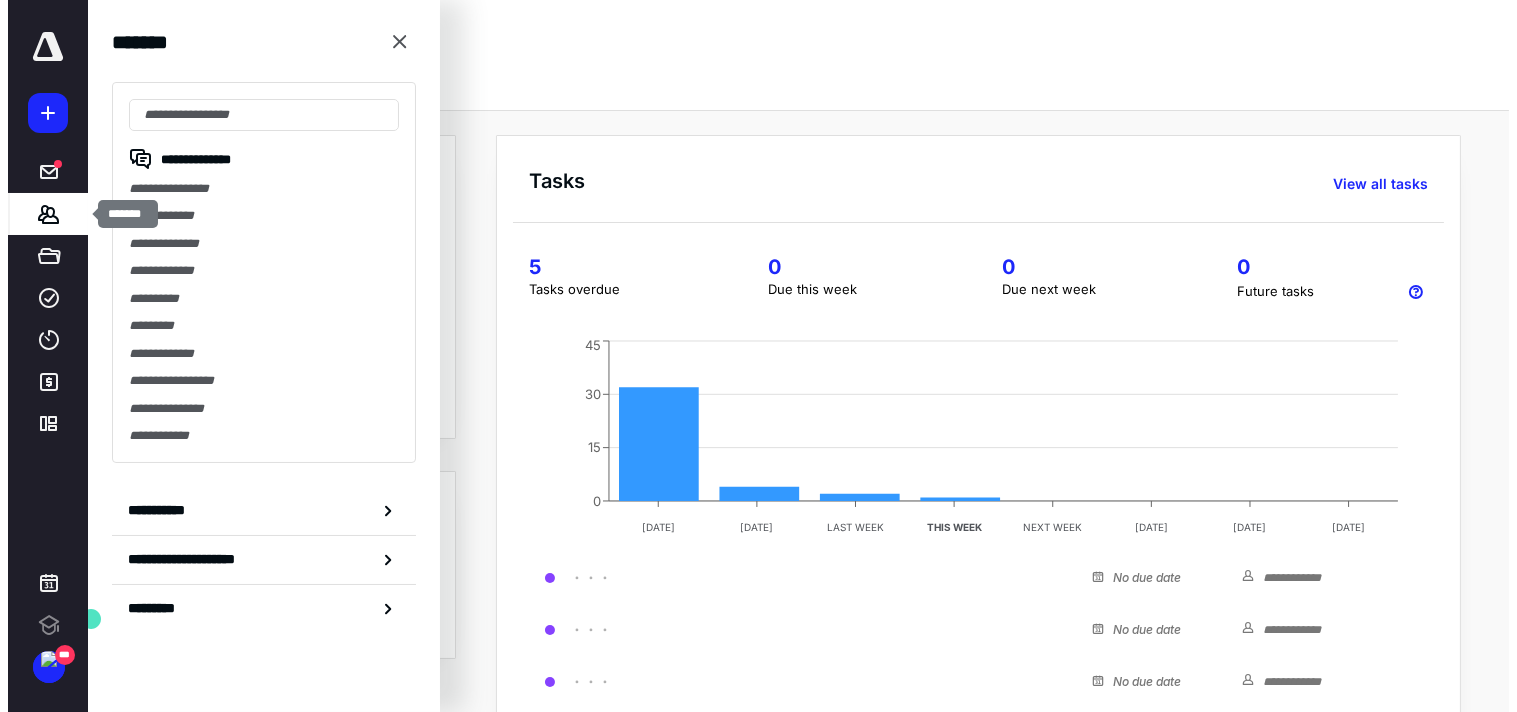 scroll, scrollTop: 0, scrollLeft: 0, axis: both 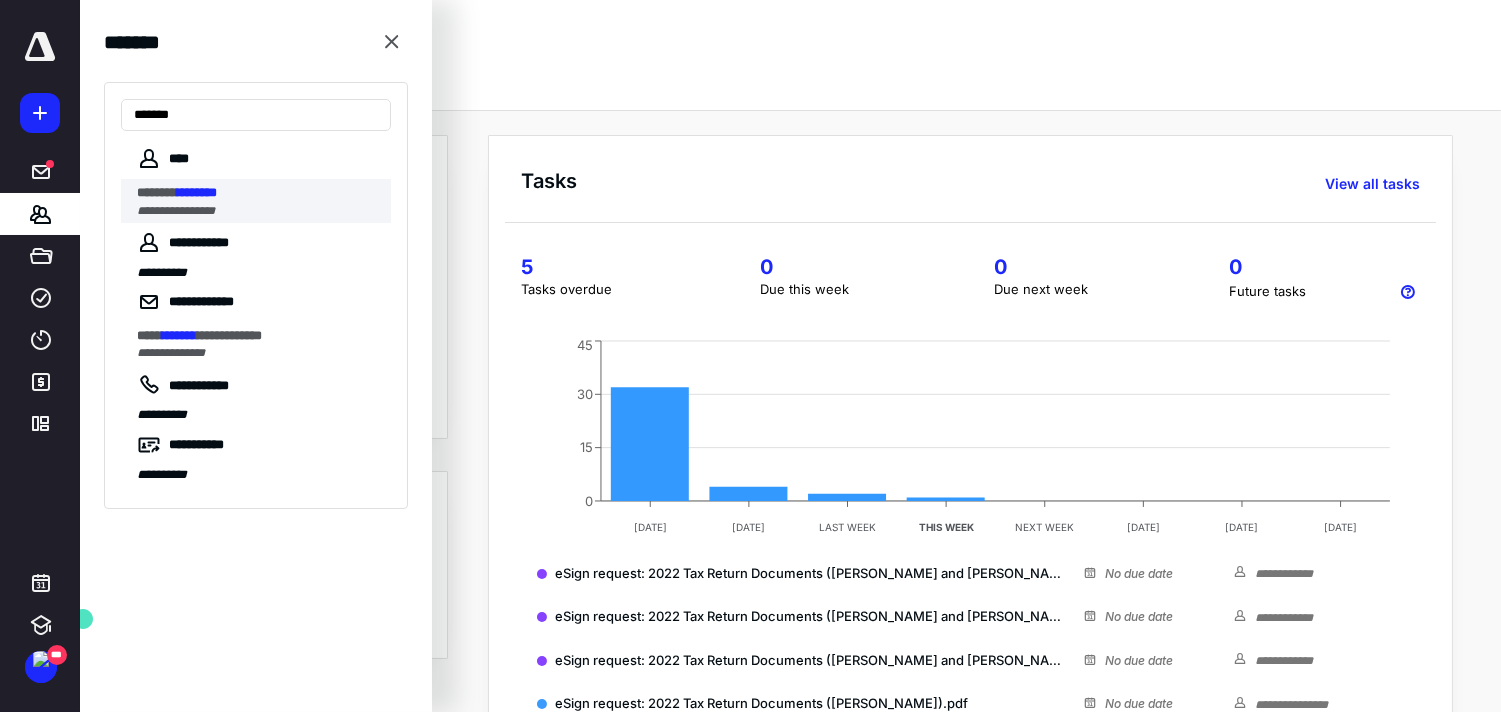 type on "*******" 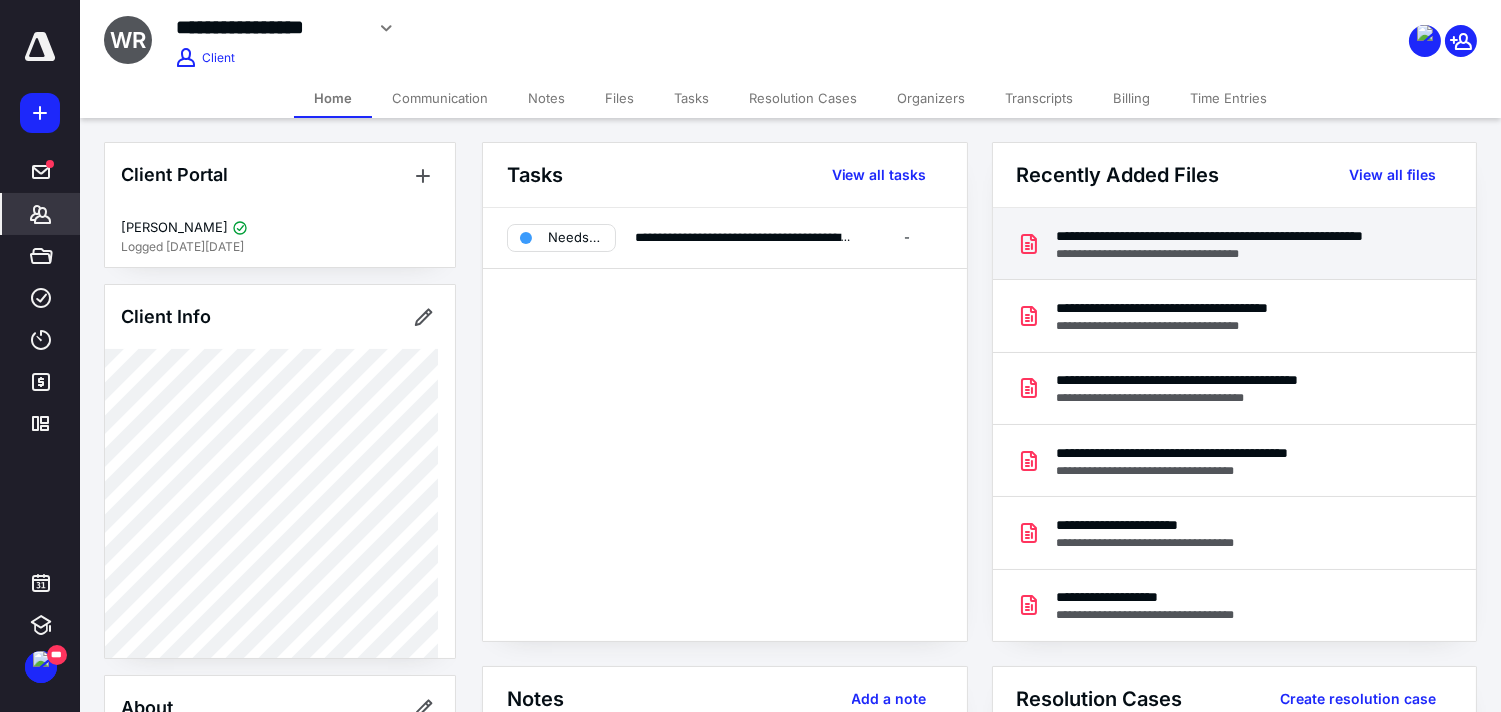 click on "**********" at bounding box center (1231, 254) 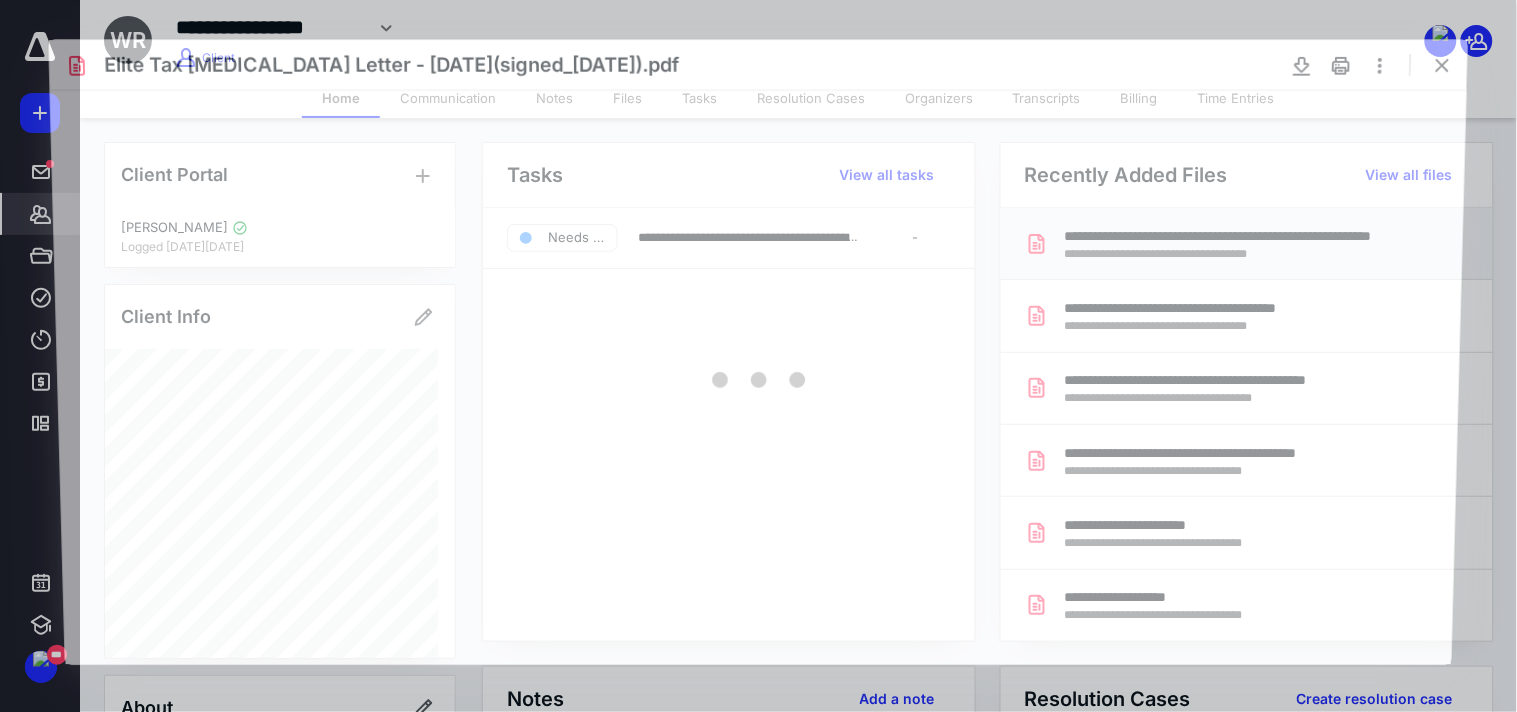 scroll, scrollTop: 0, scrollLeft: 0, axis: both 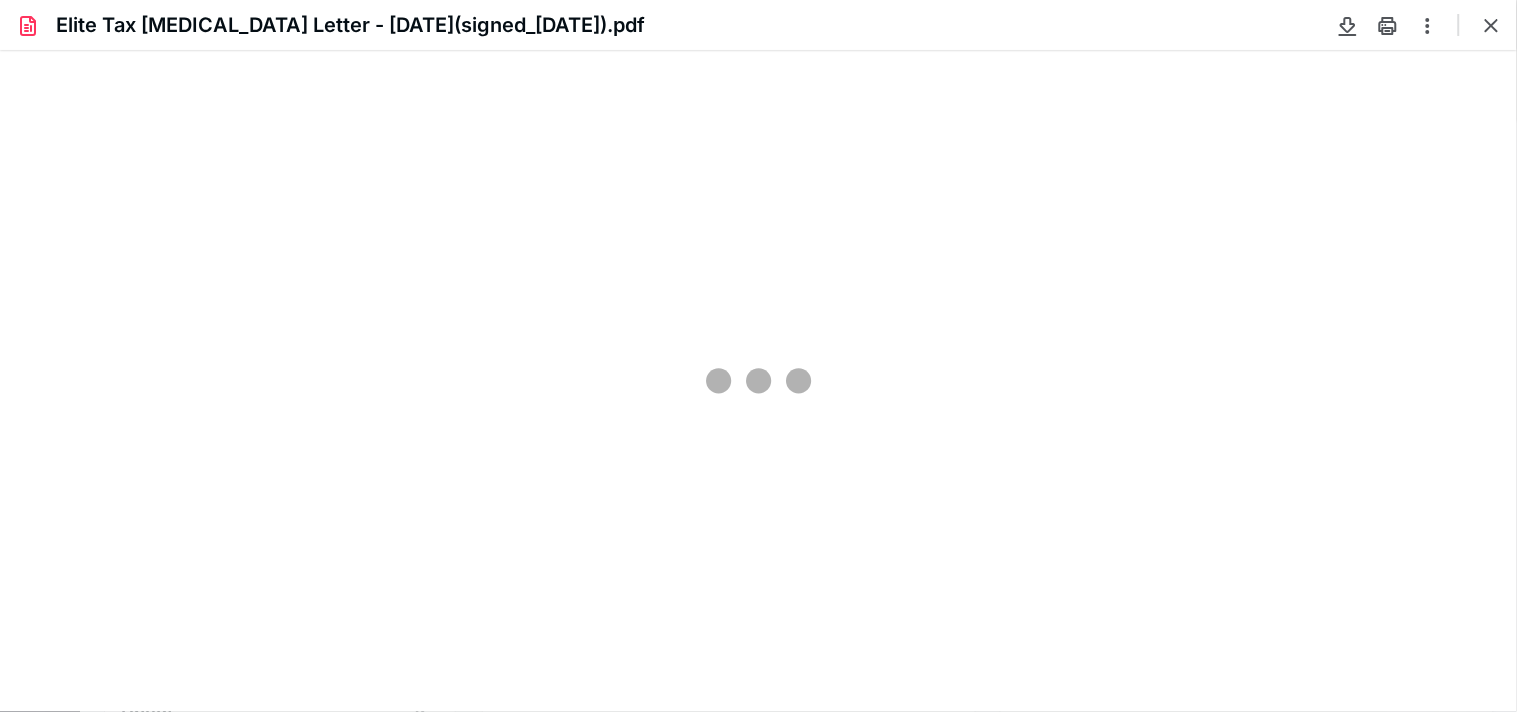 type on "79" 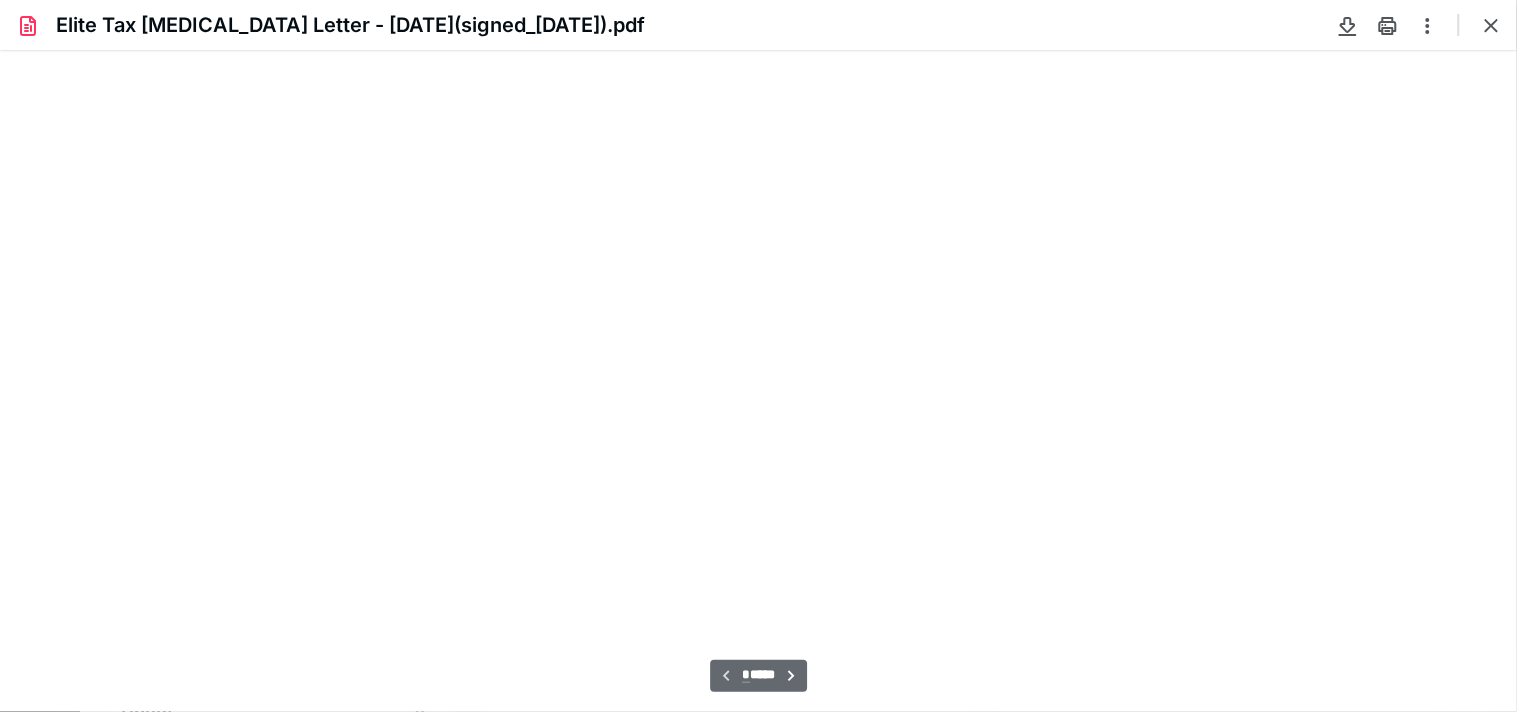 scroll, scrollTop: 38, scrollLeft: 0, axis: vertical 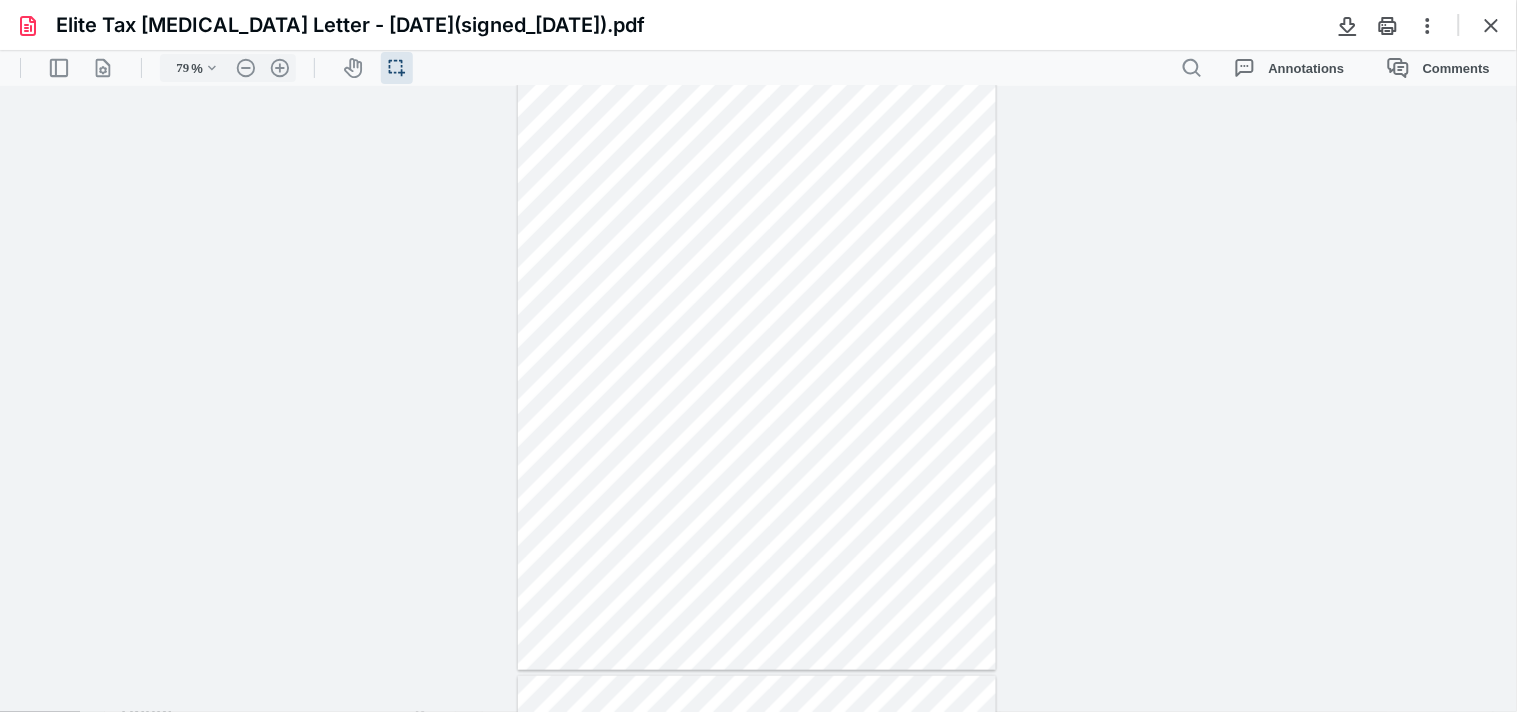 drag, startPoint x: 1515, startPoint y: 111, endPoint x: 1516, endPoint y: 154, distance: 43.011627 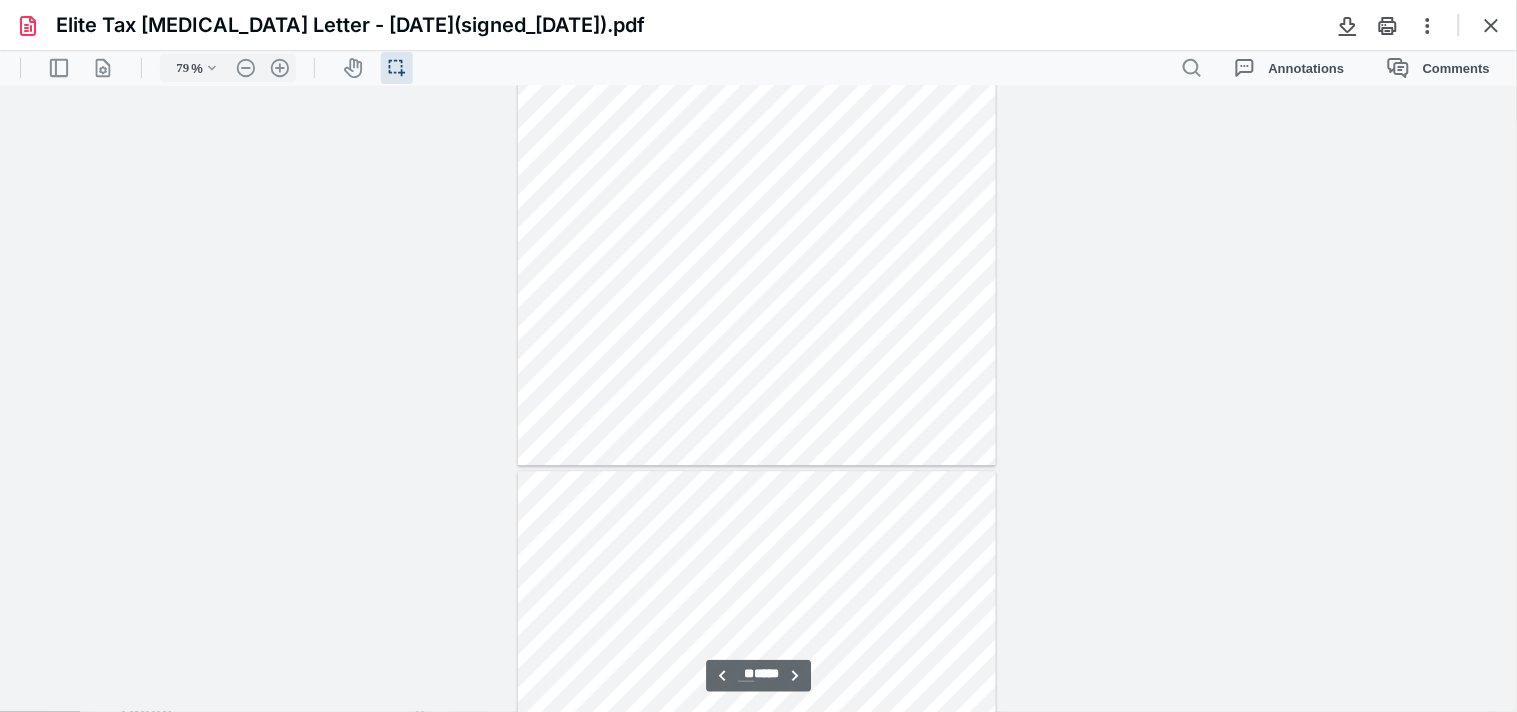 type on "**" 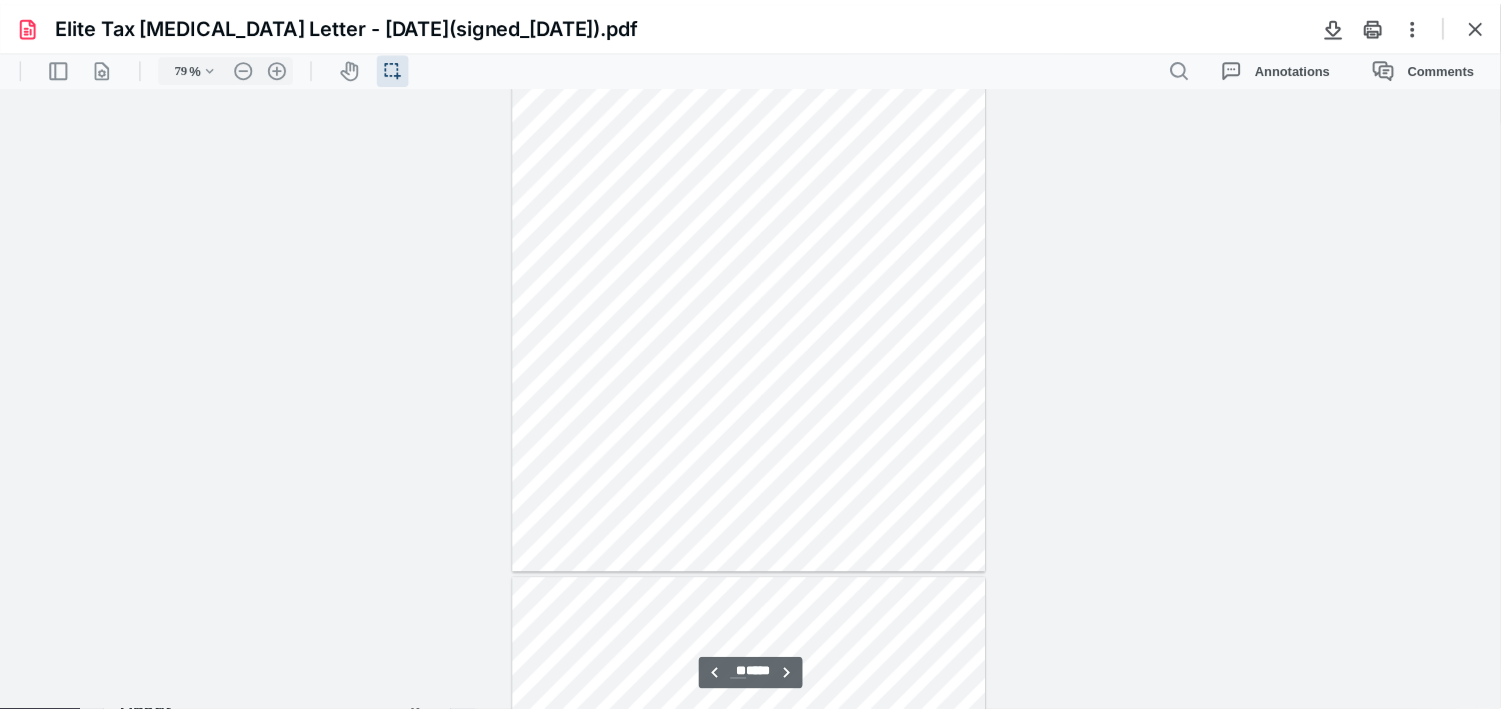 scroll, scrollTop: 7701, scrollLeft: 0, axis: vertical 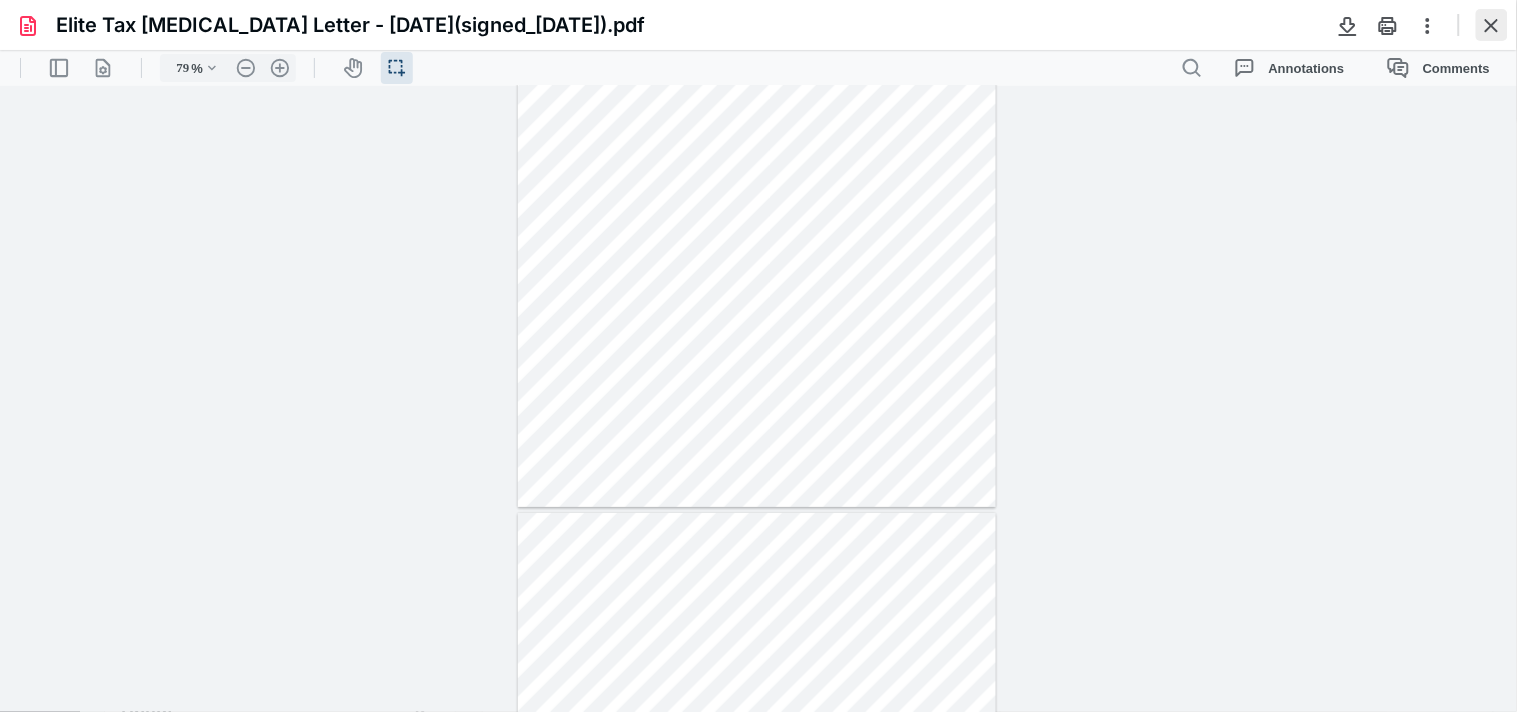 click at bounding box center [1492, 25] 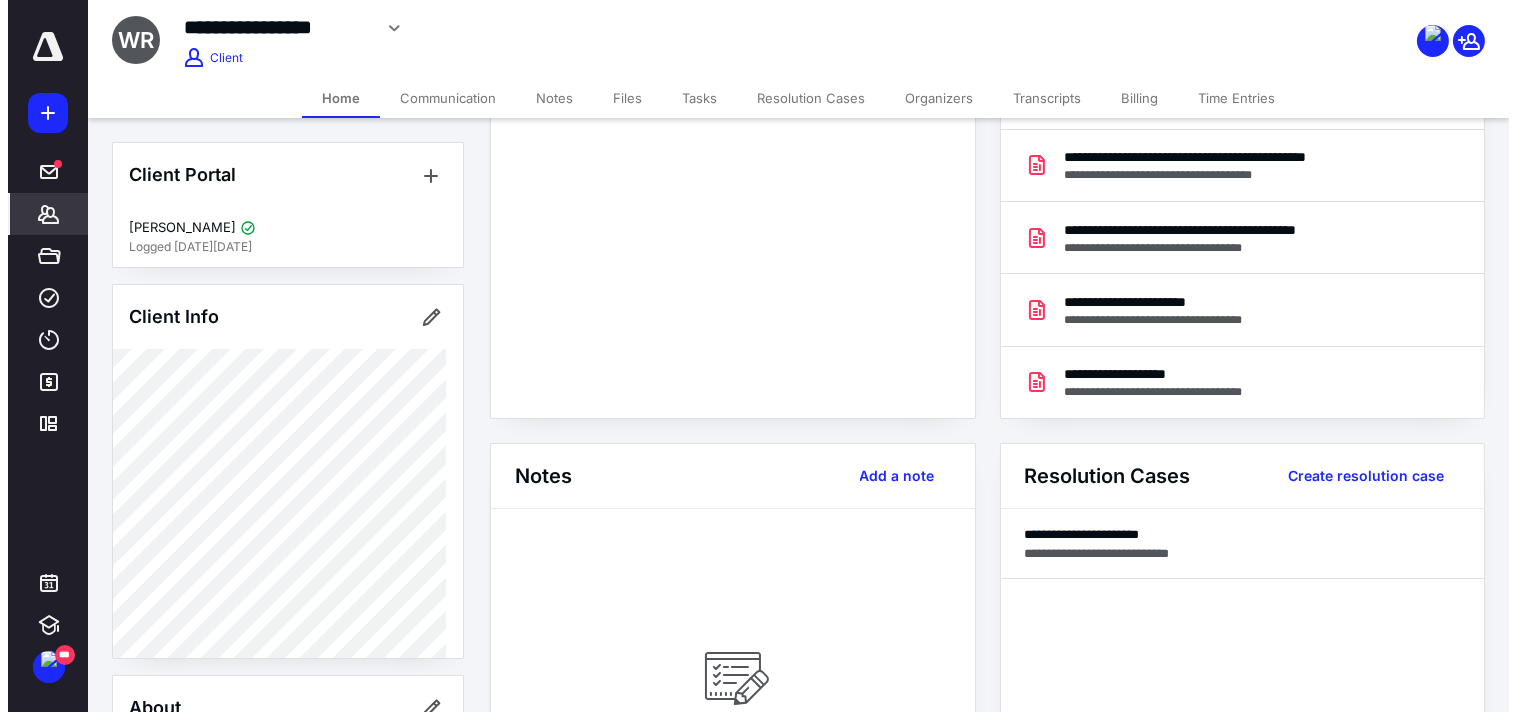 scroll, scrollTop: 0, scrollLeft: 0, axis: both 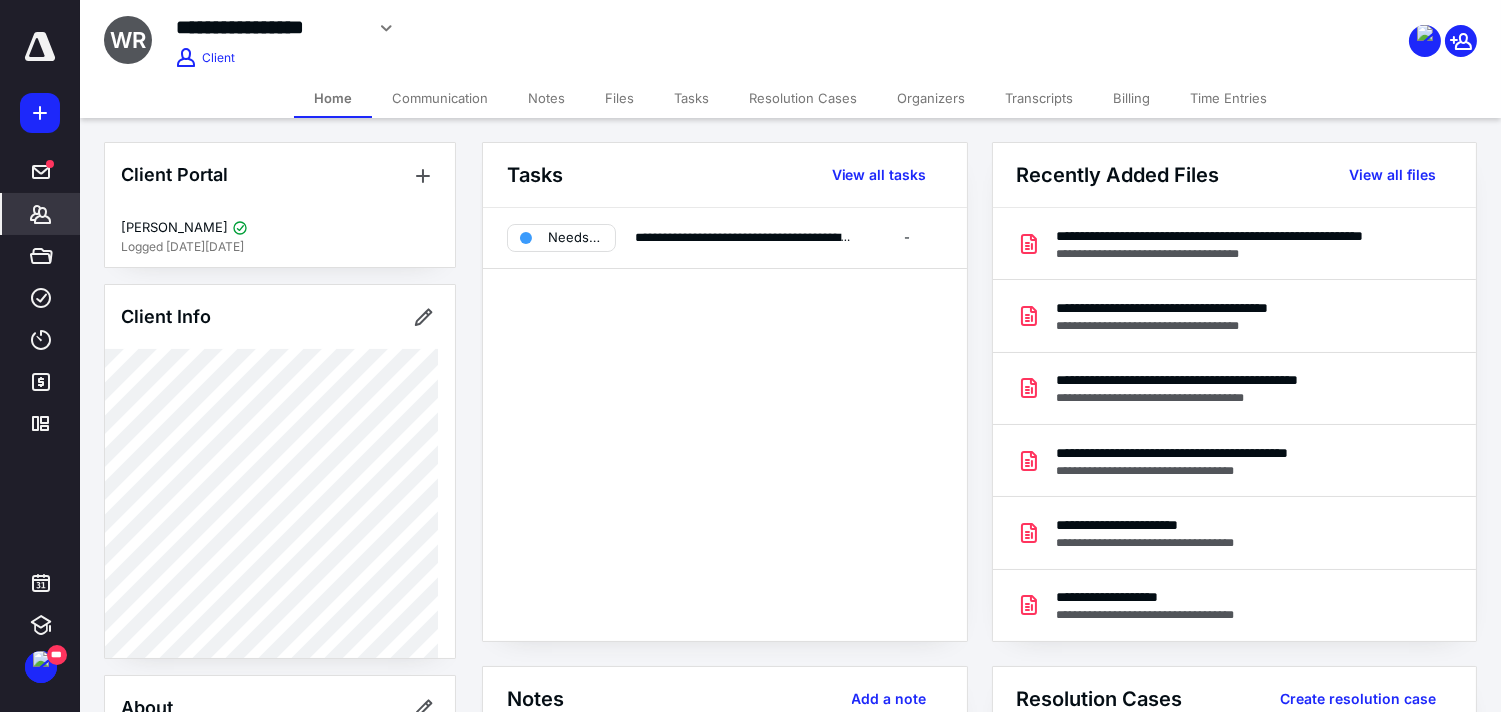 click on "Files" at bounding box center [619, 98] 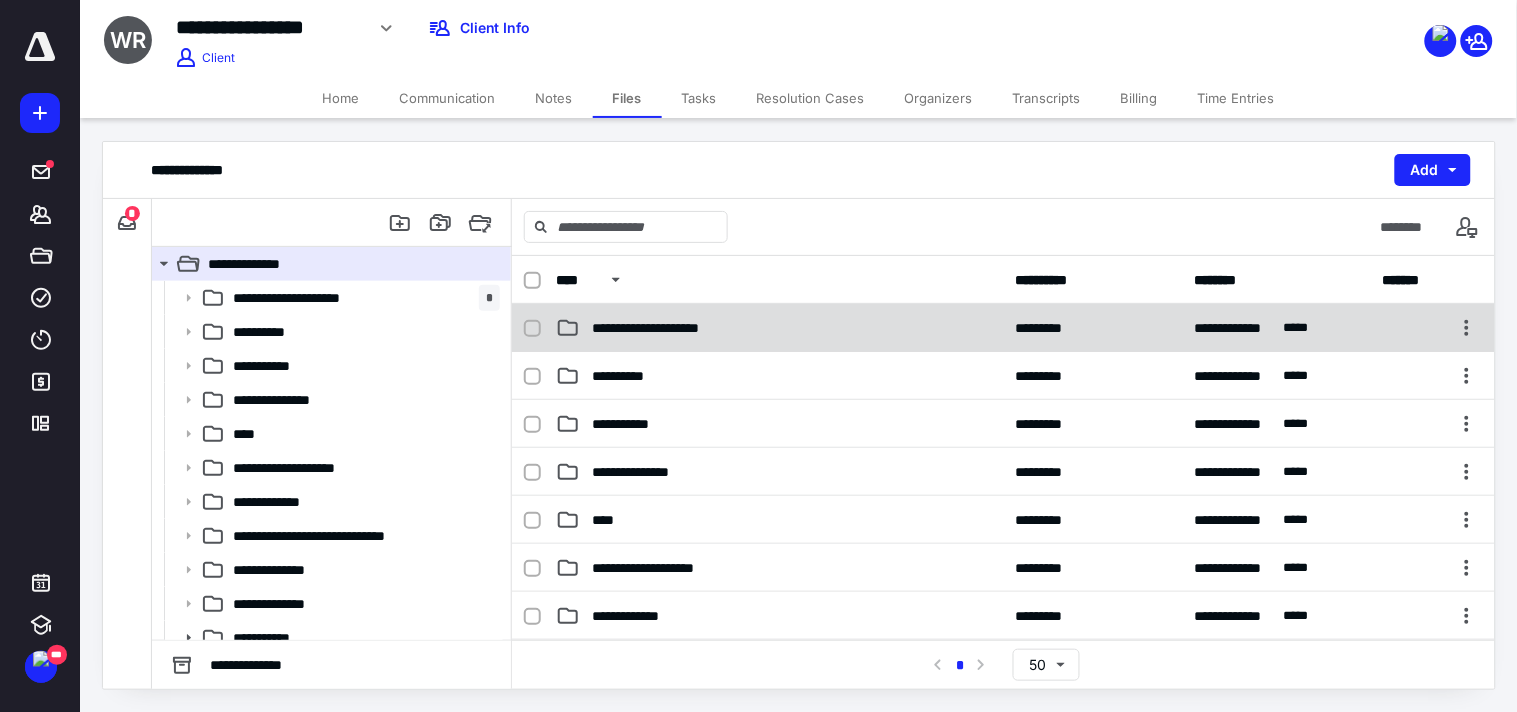 click on "**********" at bounding box center (1003, 328) 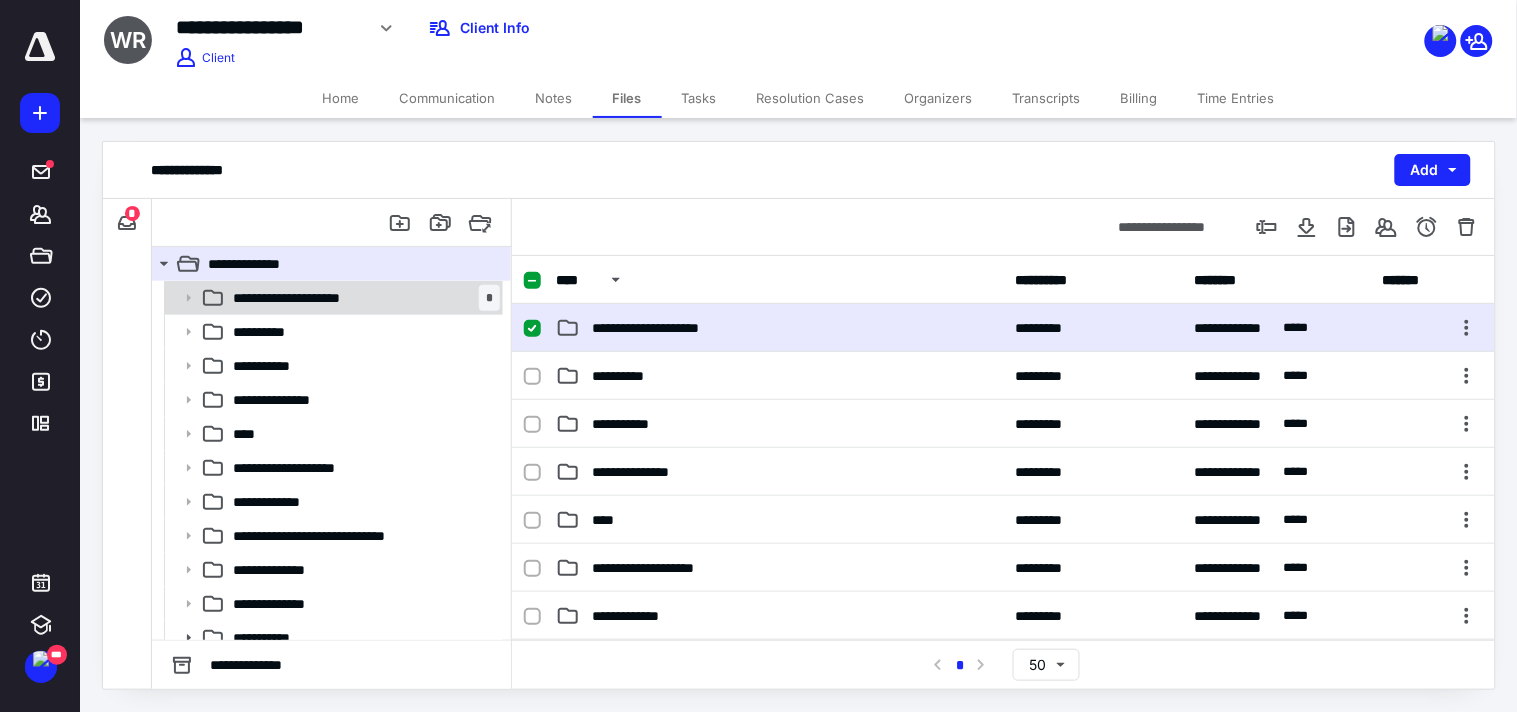 click on "**********" at bounding box center (362, 298) 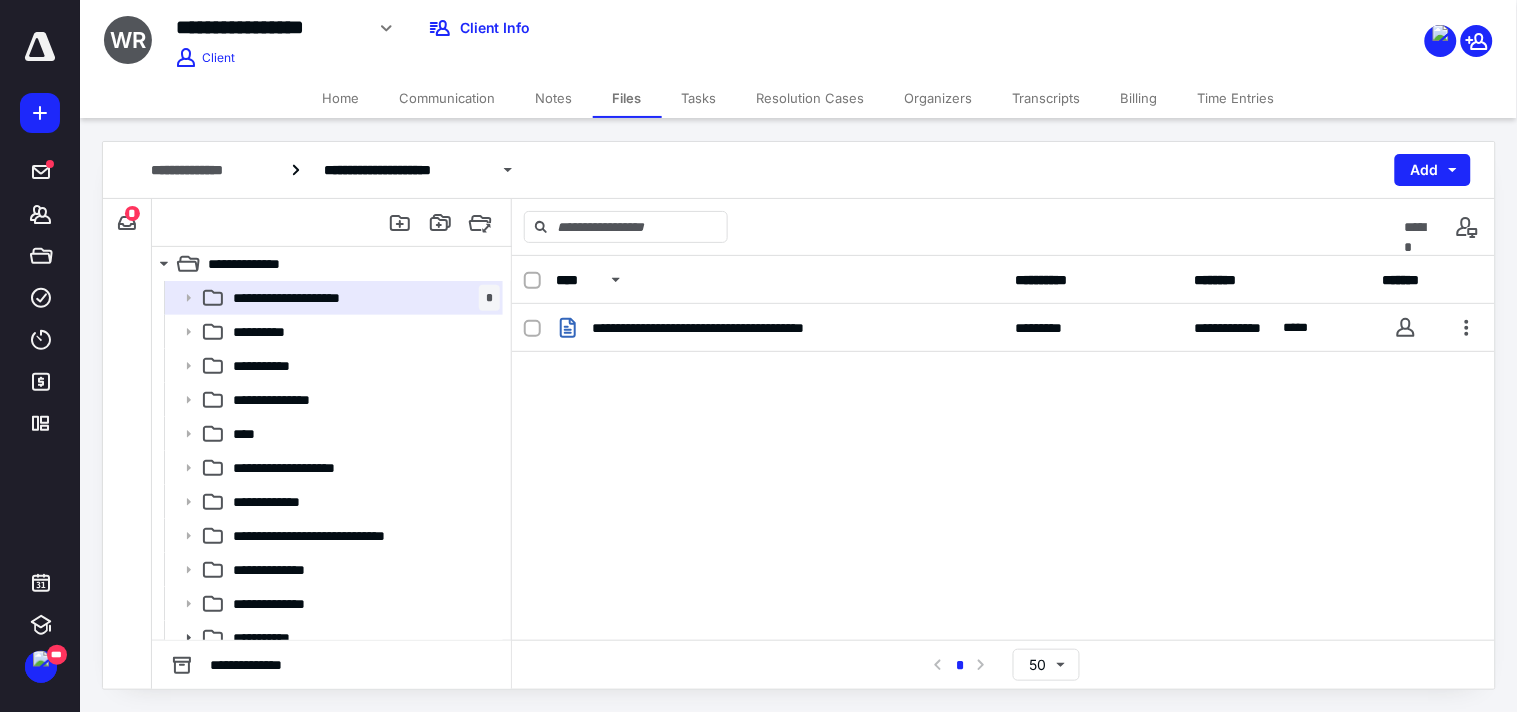 scroll, scrollTop: 15, scrollLeft: 0, axis: vertical 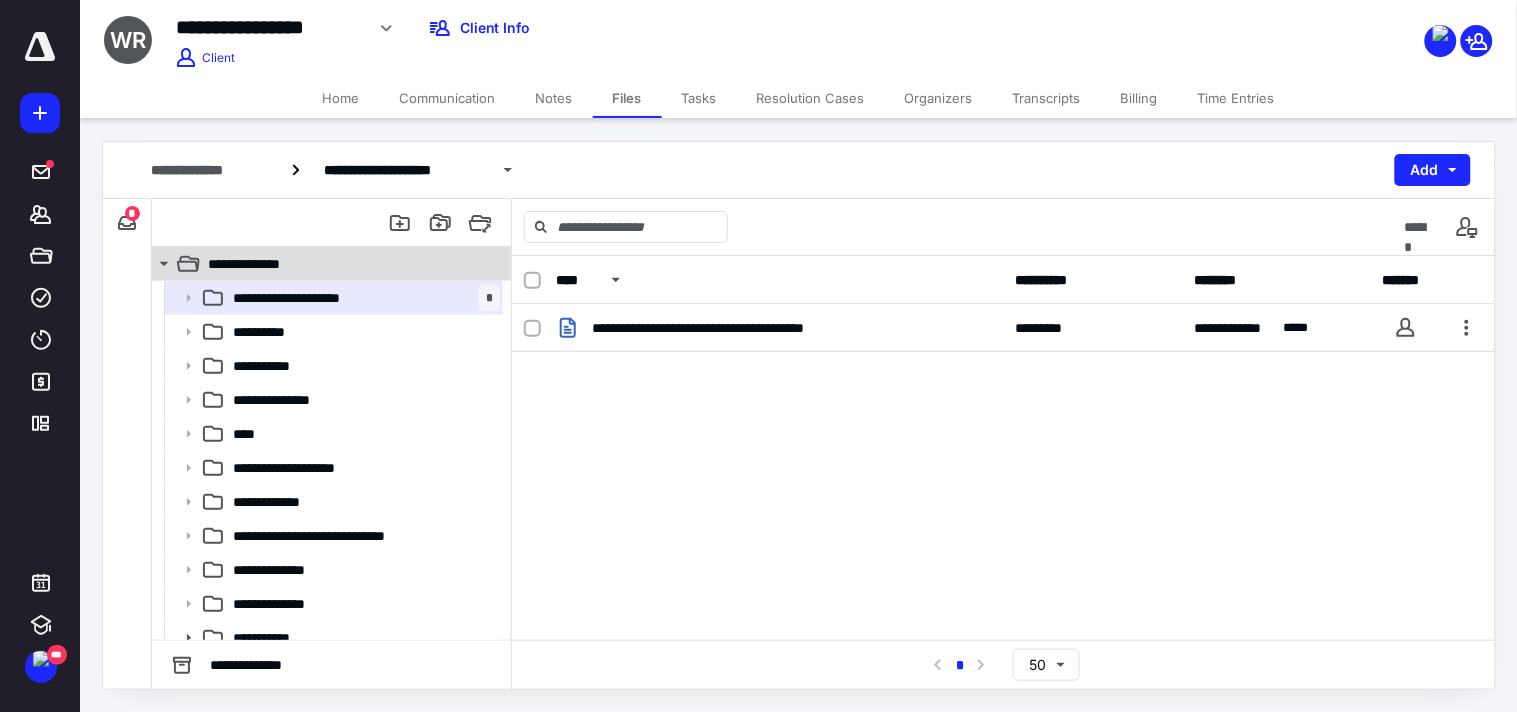 click on "**********" at bounding box center (320, 264) 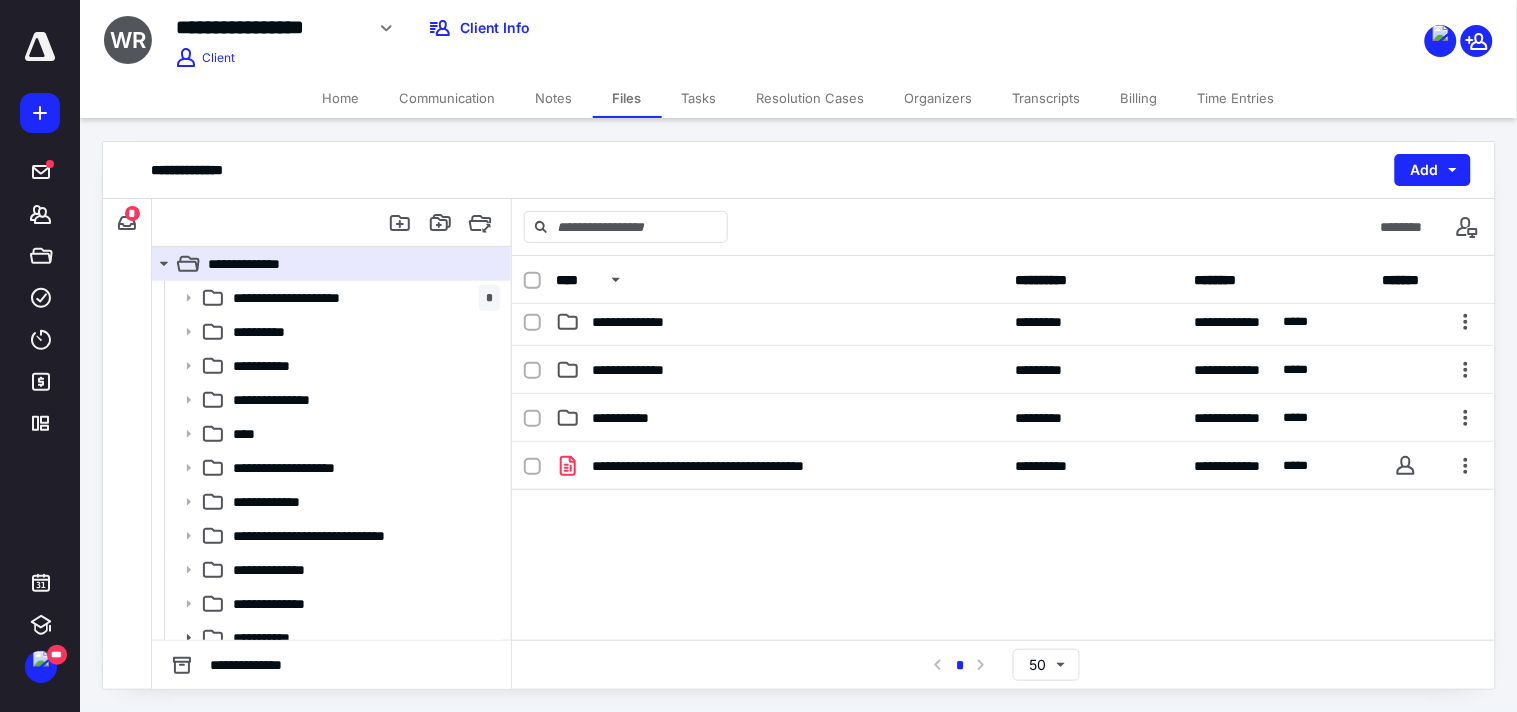 scroll, scrollTop: 396, scrollLeft: 0, axis: vertical 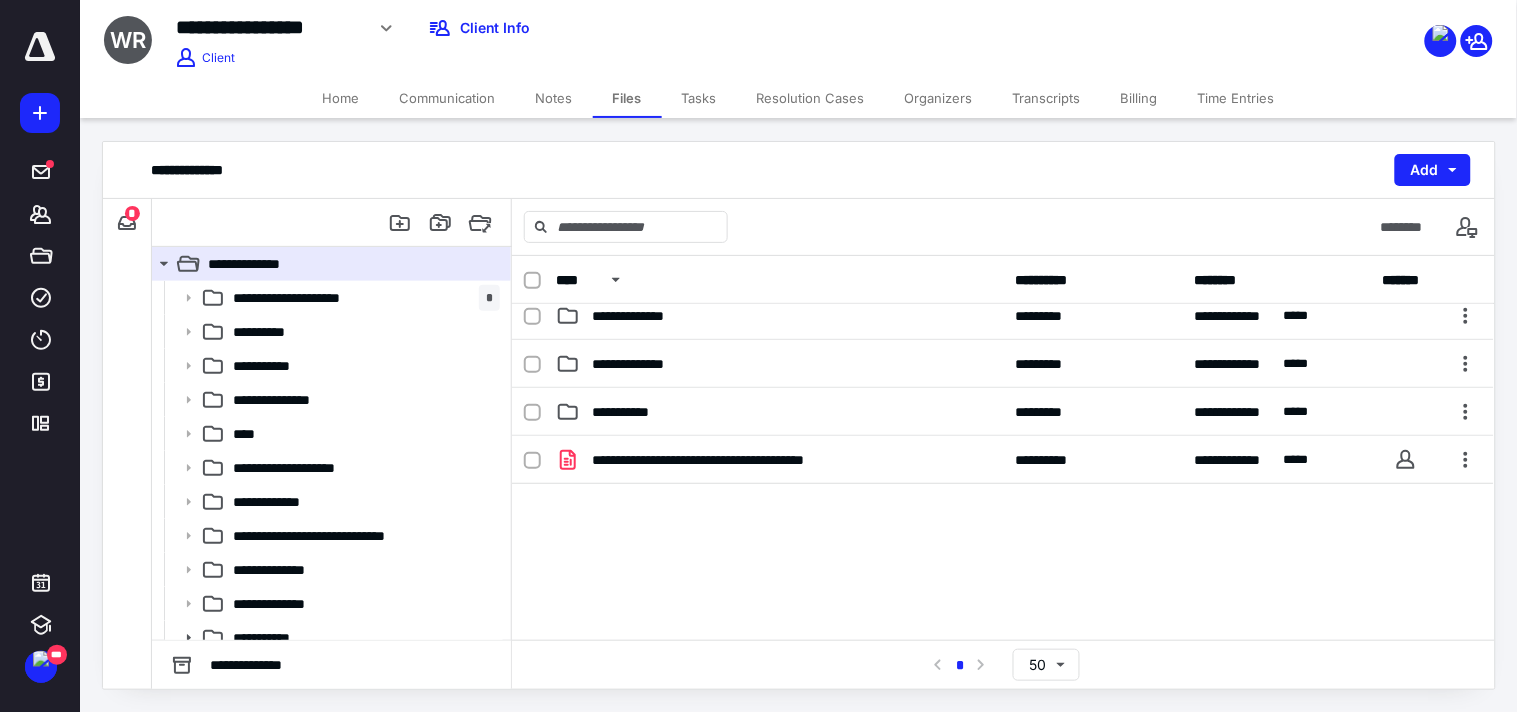 click on "Resolution Cases" at bounding box center [811, 98] 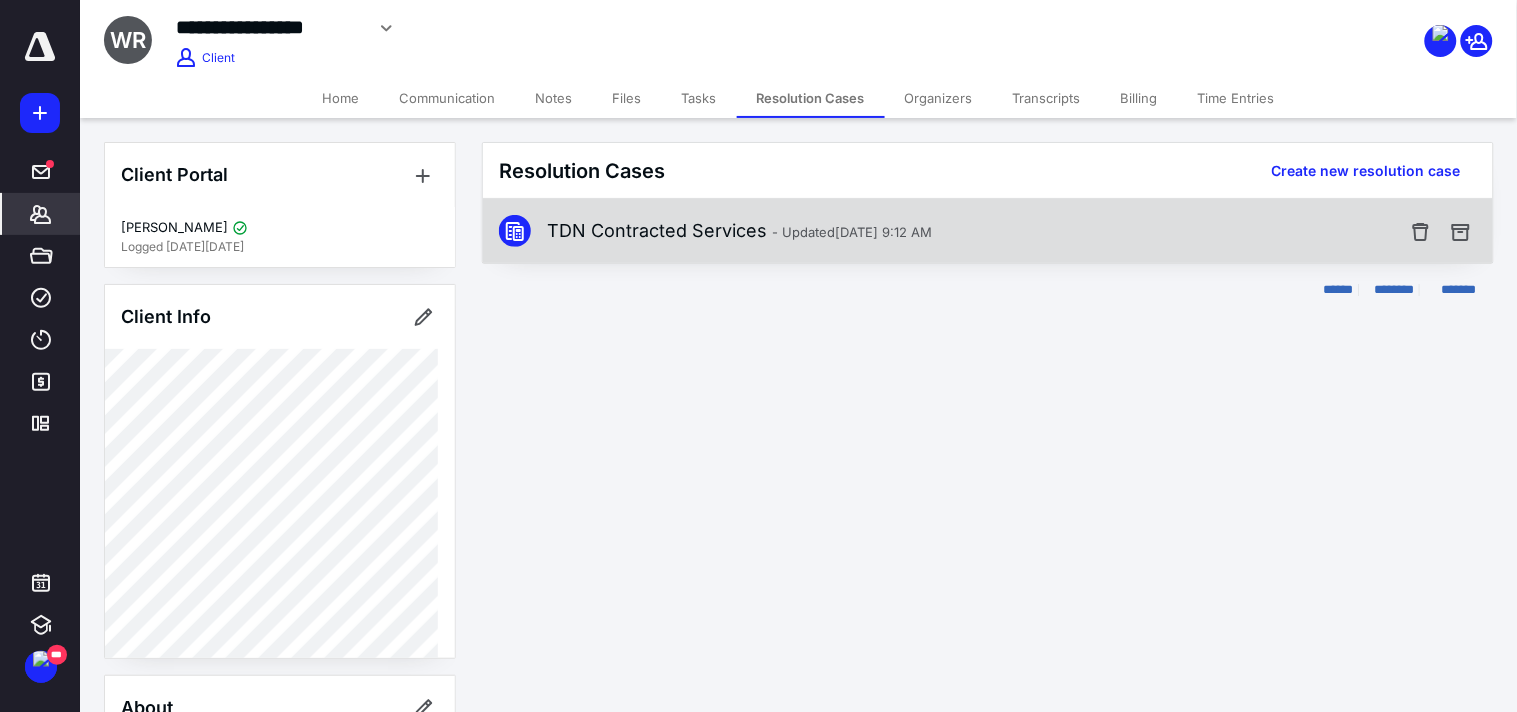 click on "TDN Contracted Services   - Updated  [DATE] 9:12 AM" at bounding box center (739, 231) 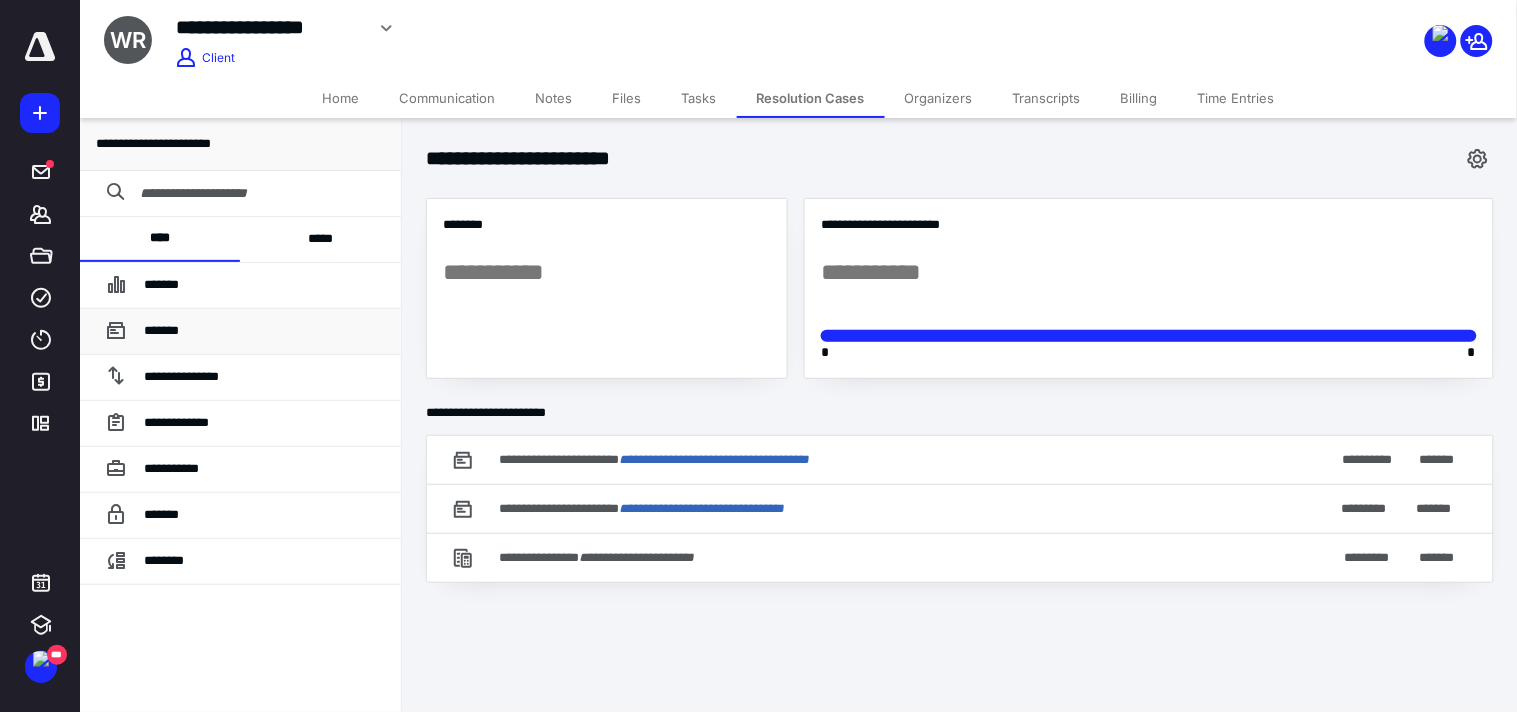 click on "*******" at bounding box center [240, 332] 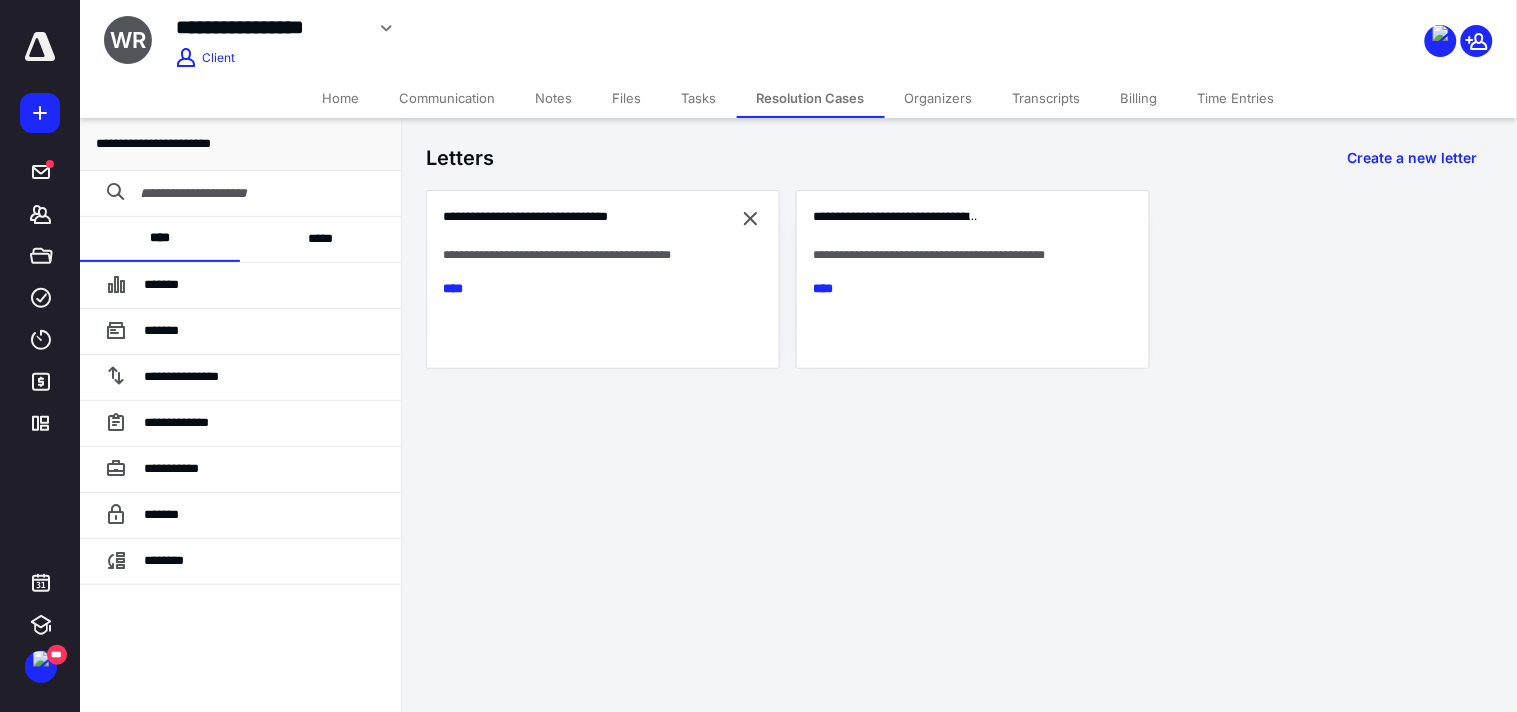 click on "**********" at bounding box center (603, 255) 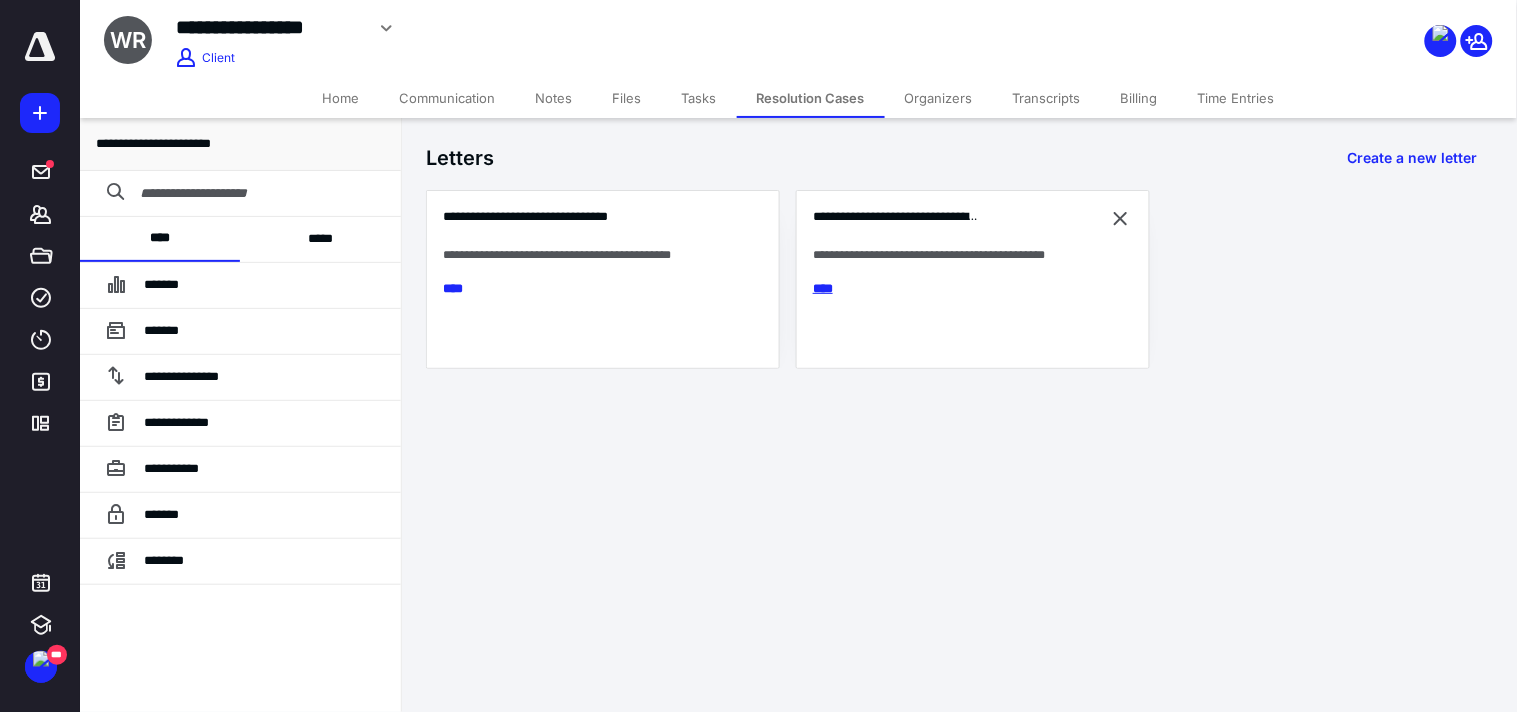 click on "****" at bounding box center (835, 288) 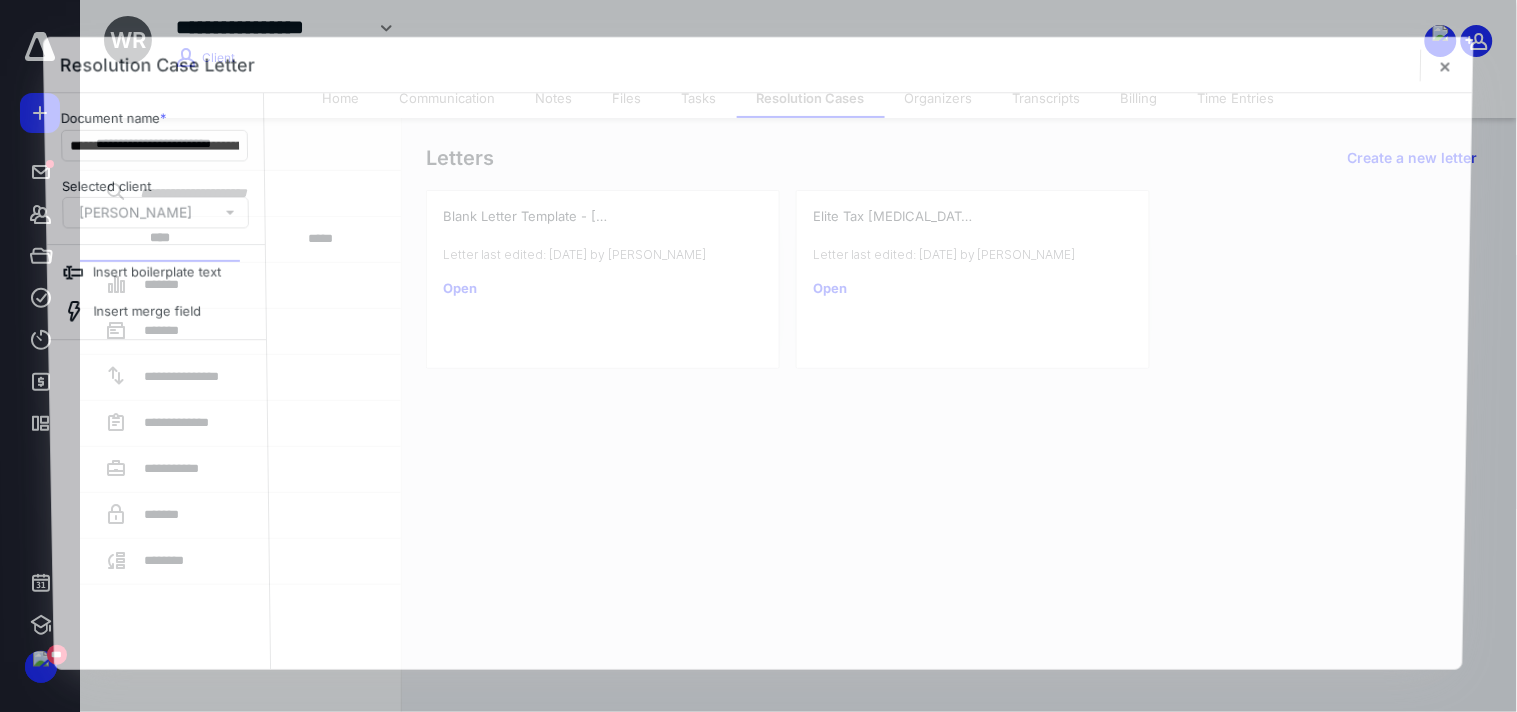 scroll, scrollTop: 0, scrollLeft: 0, axis: both 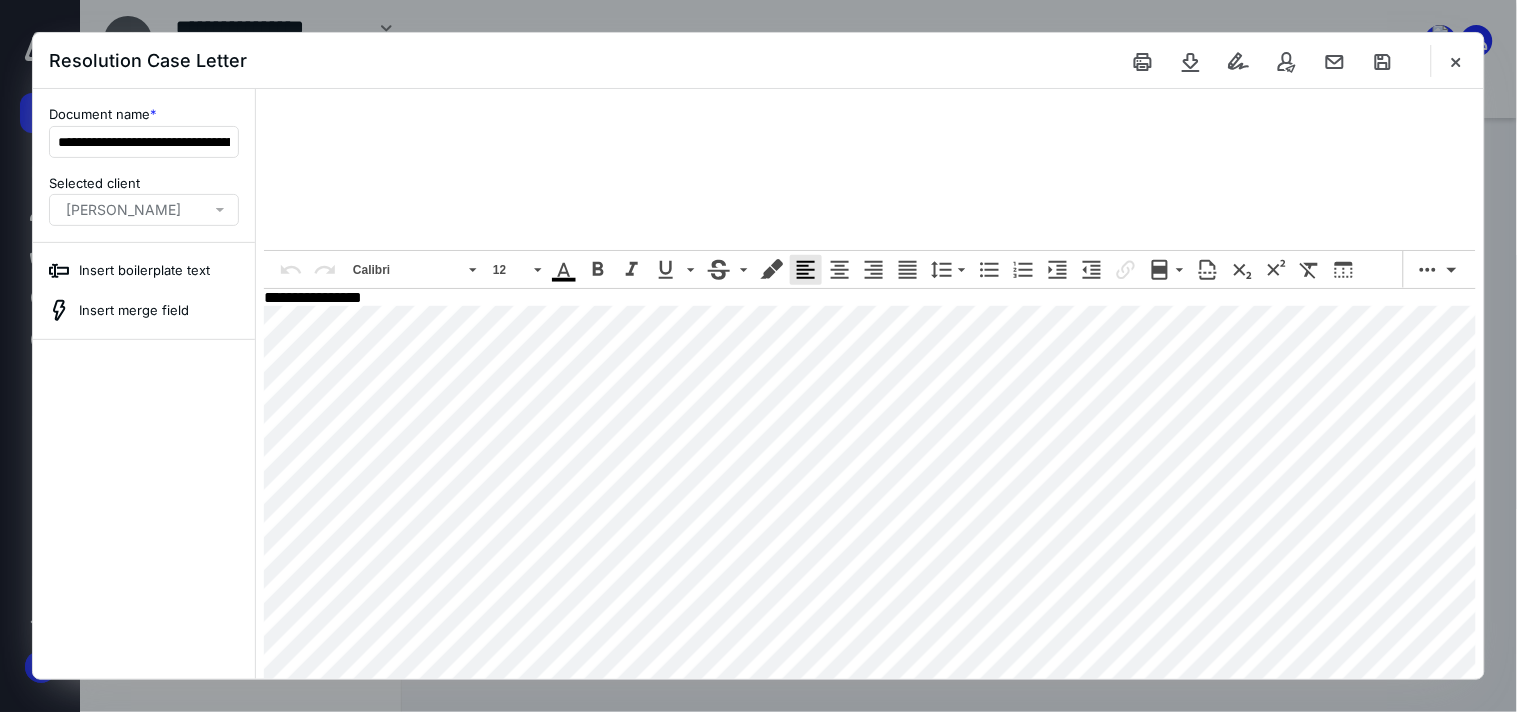 drag, startPoint x: 1475, startPoint y: 170, endPoint x: 1767, endPoint y: 673, distance: 581.6124 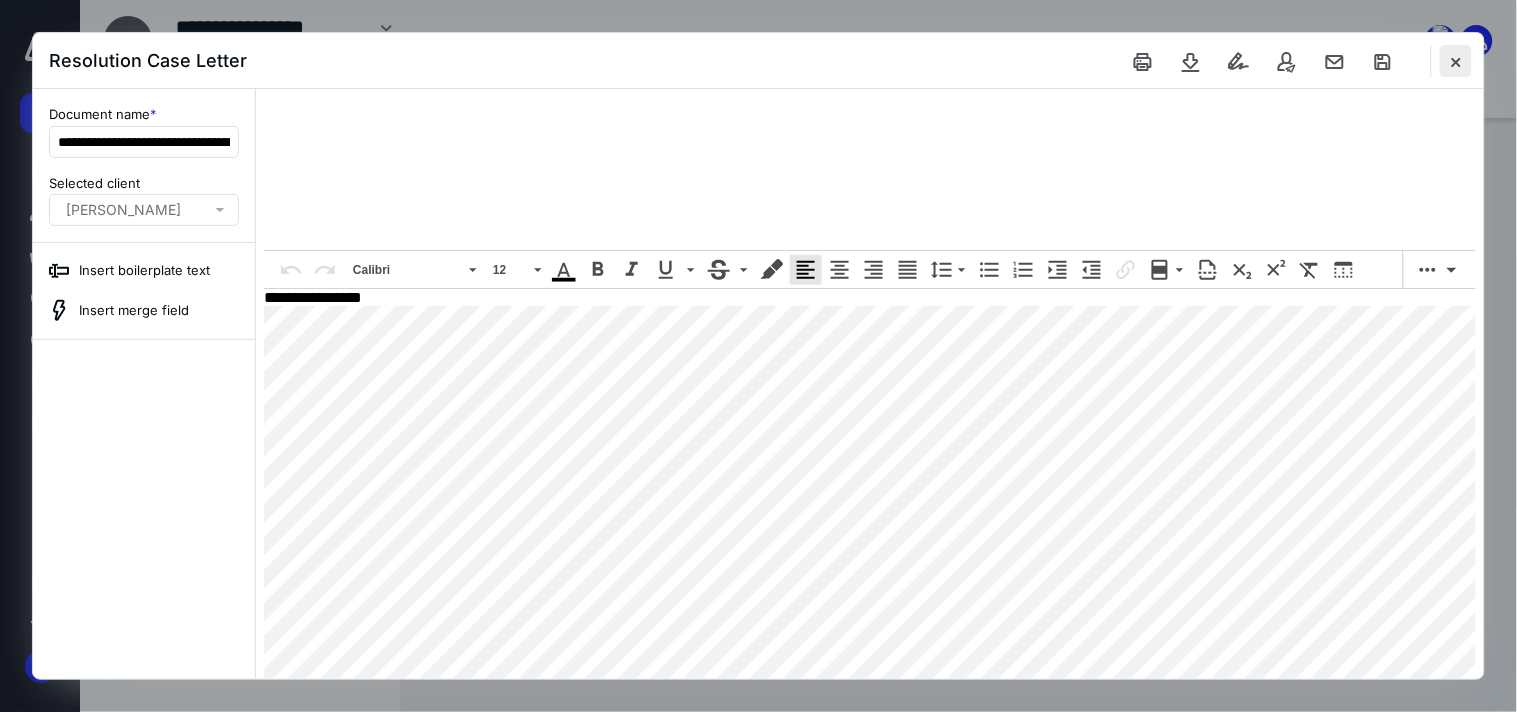 click at bounding box center [1456, 61] 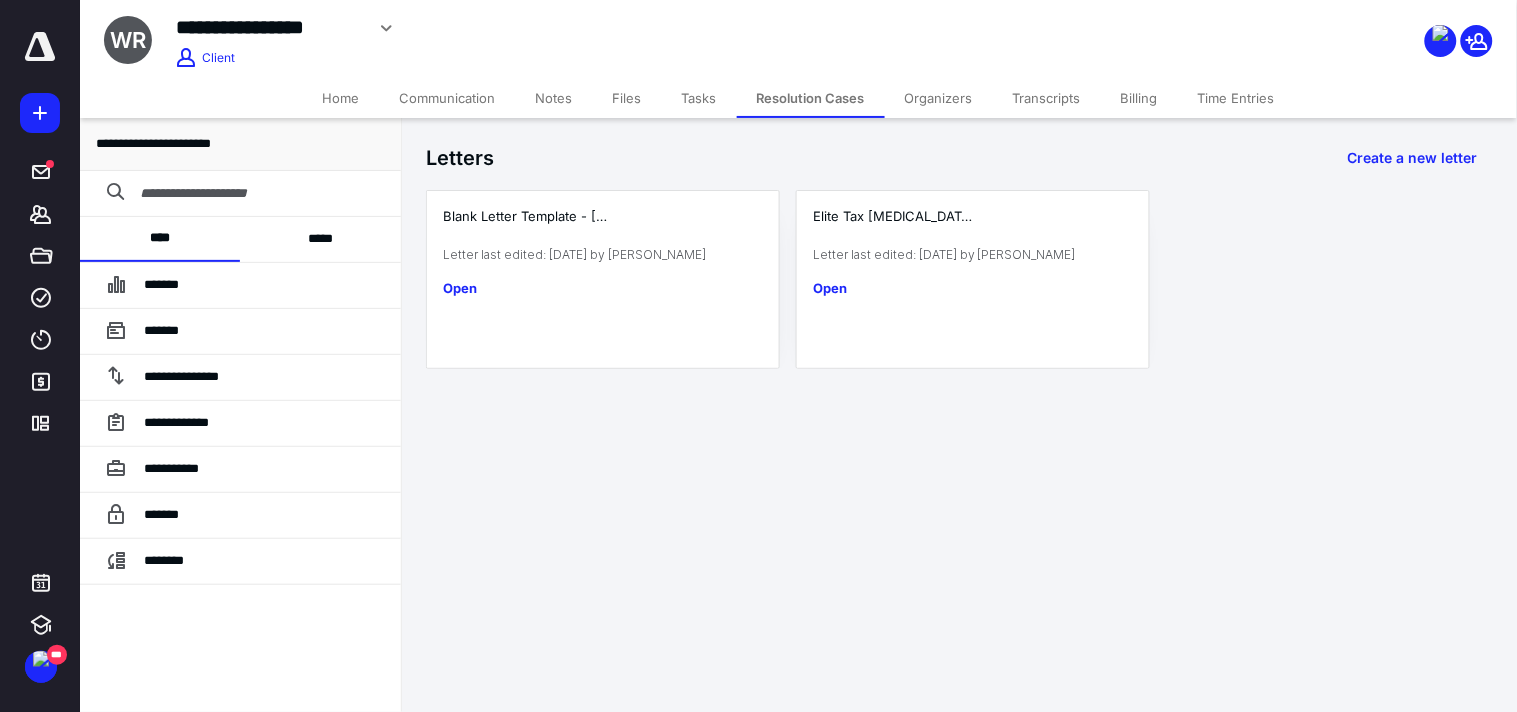 click on "Home" at bounding box center (341, 98) 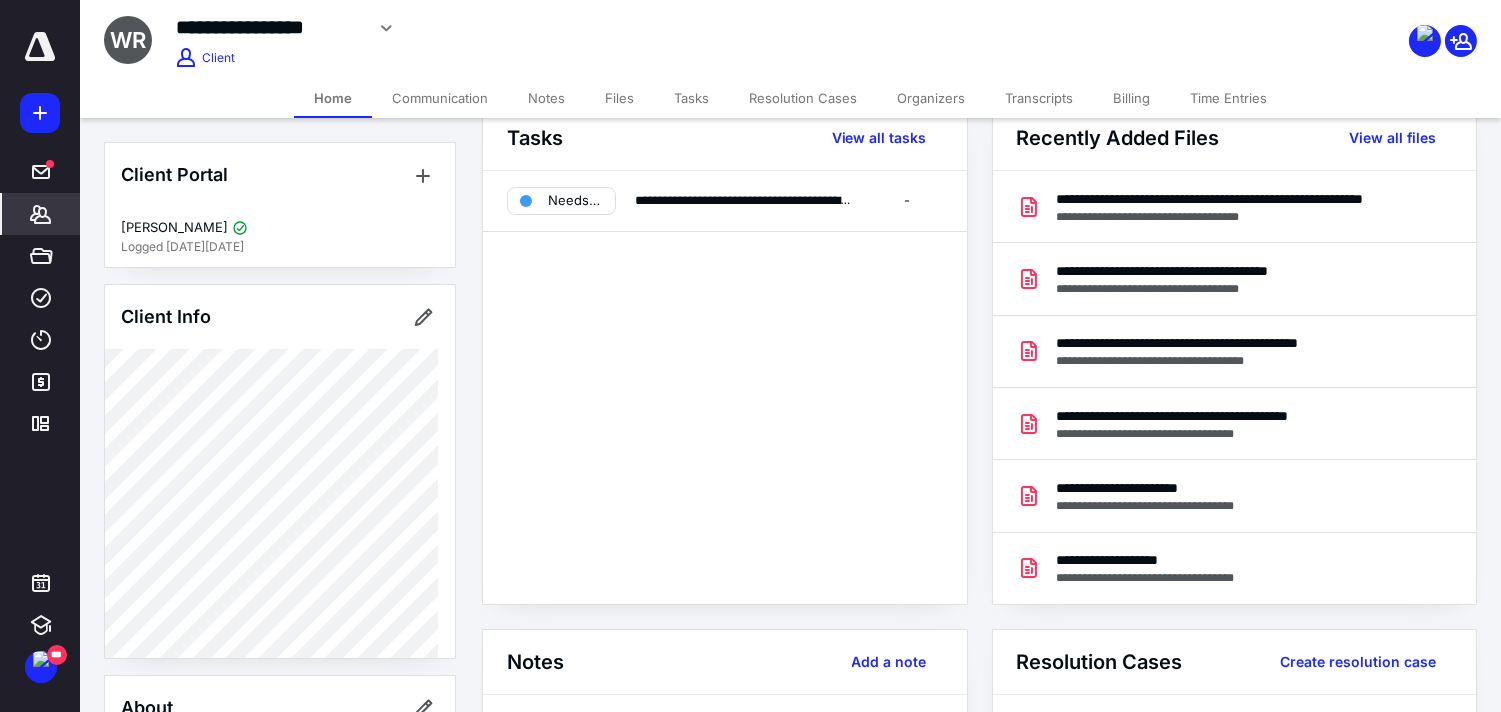 scroll, scrollTop: 0, scrollLeft: 0, axis: both 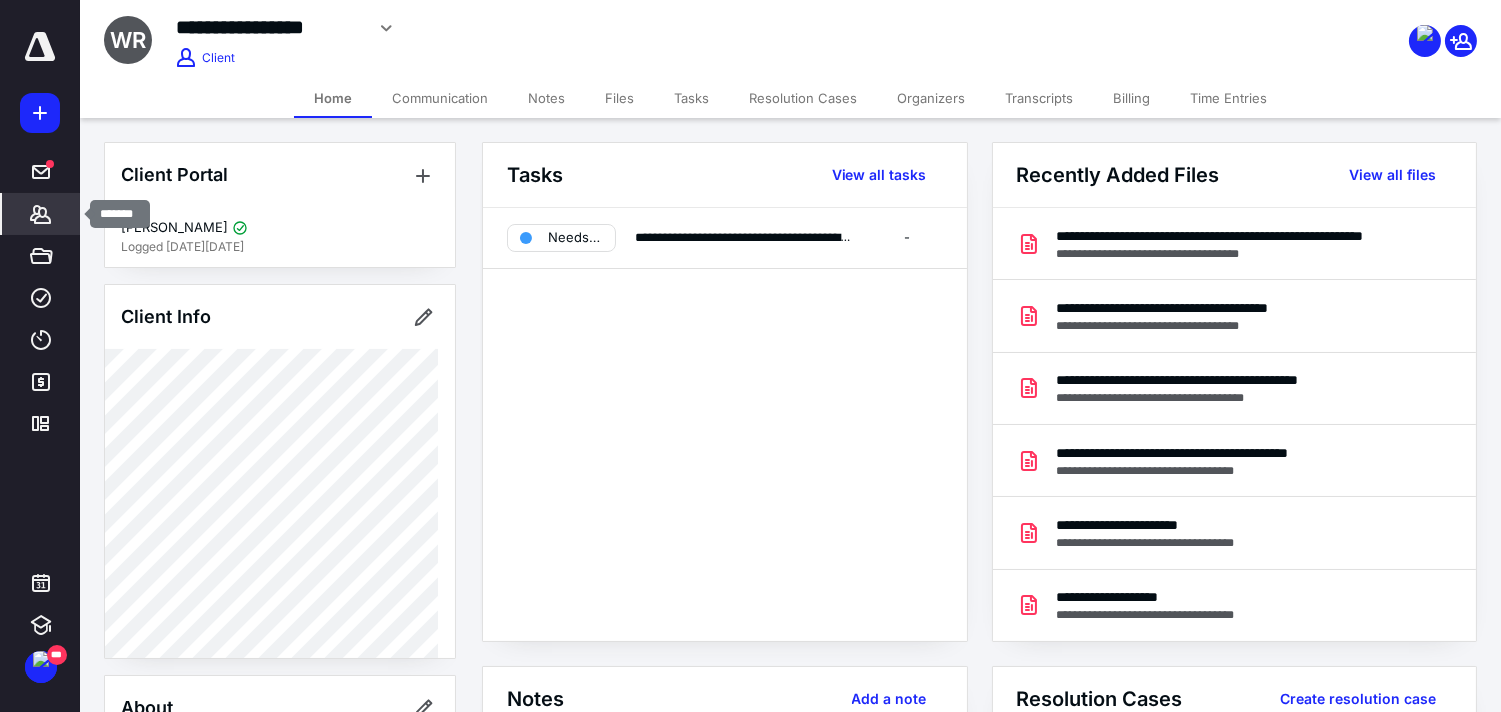 click on "*******" at bounding box center (41, 214) 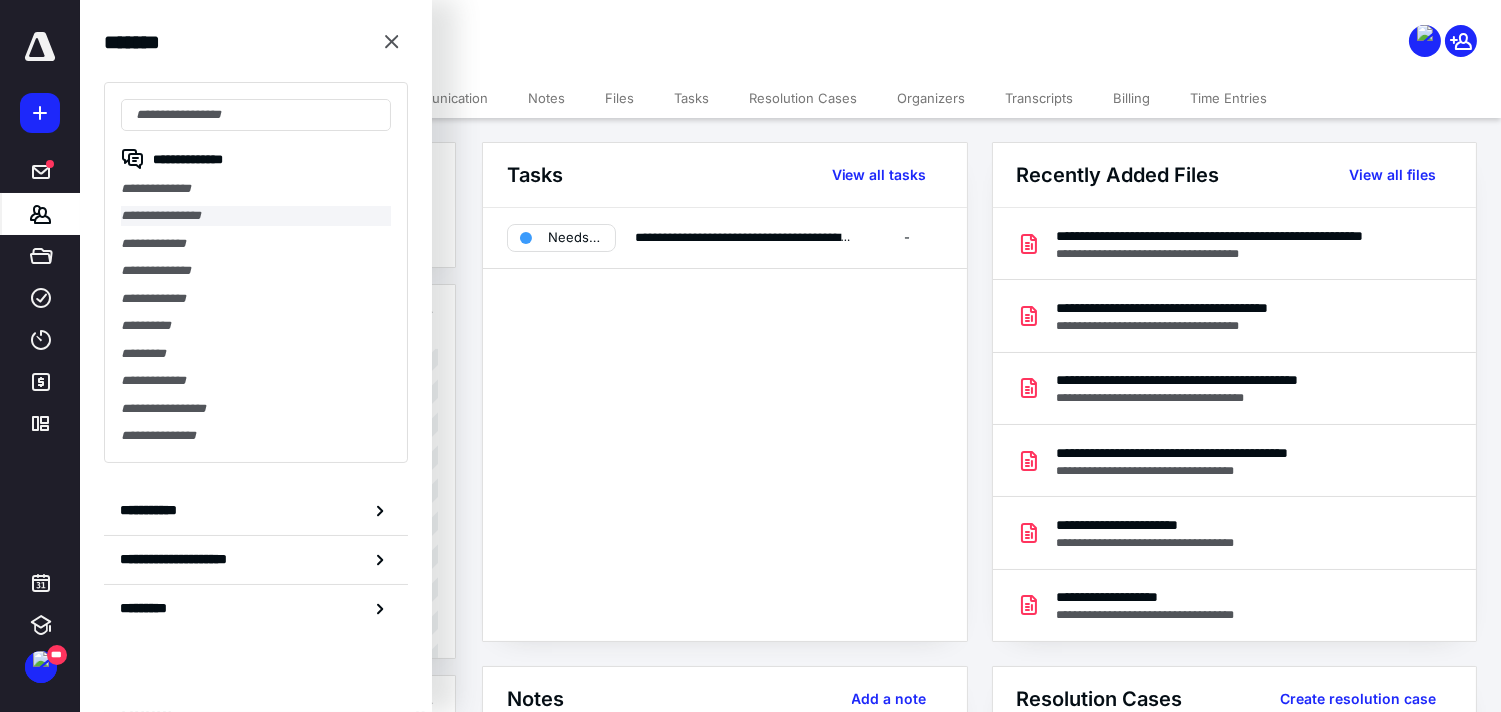 click on "**********" at bounding box center (256, 215) 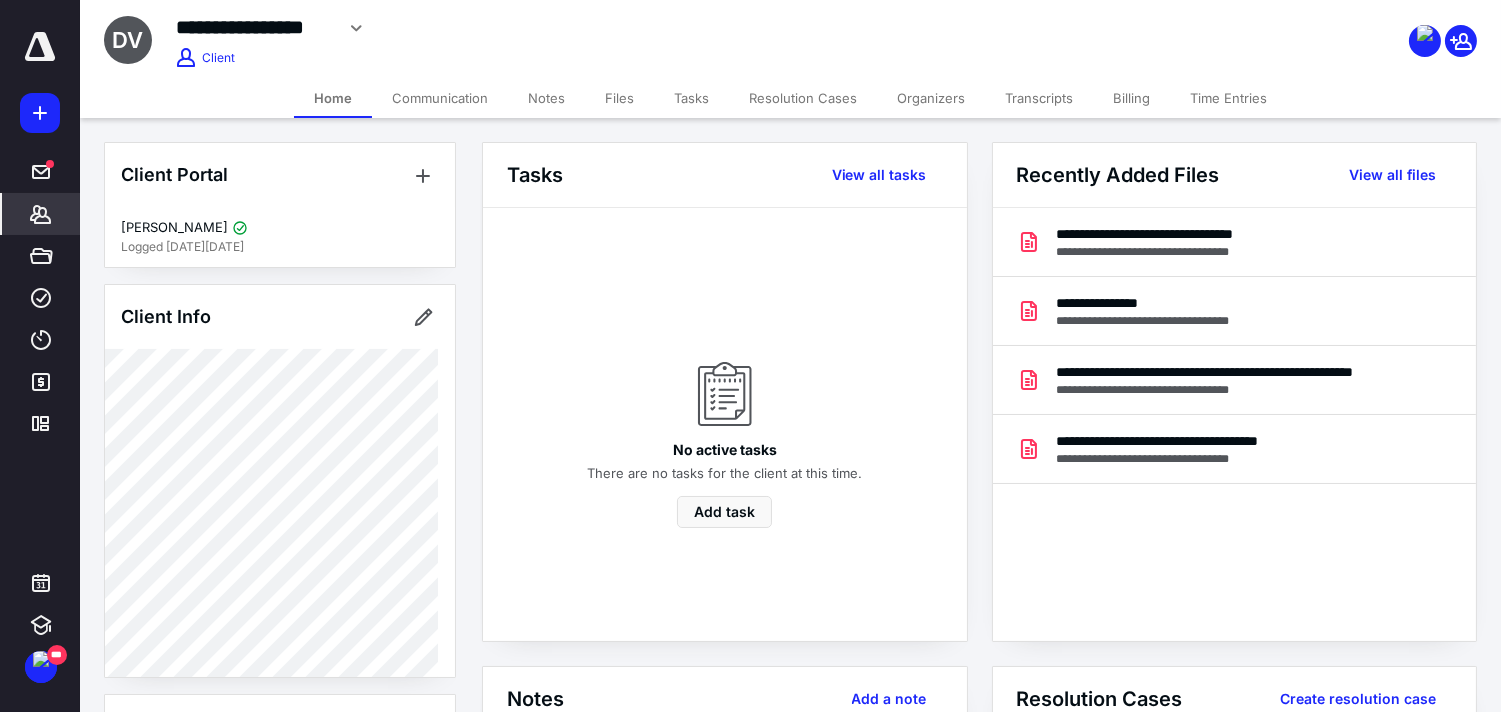 click on "Transcripts" at bounding box center [1039, 98] 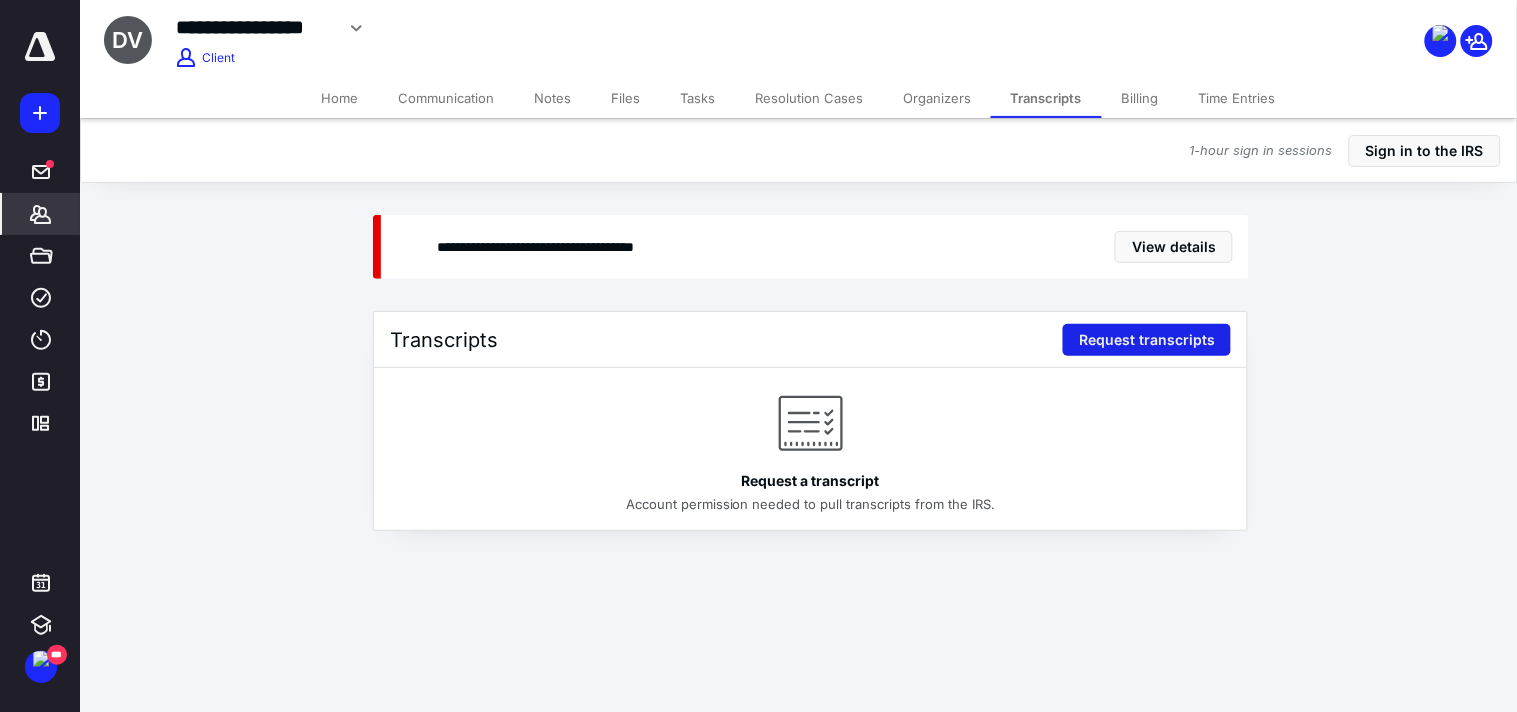 click on "Request transcripts" at bounding box center (1147, 340) 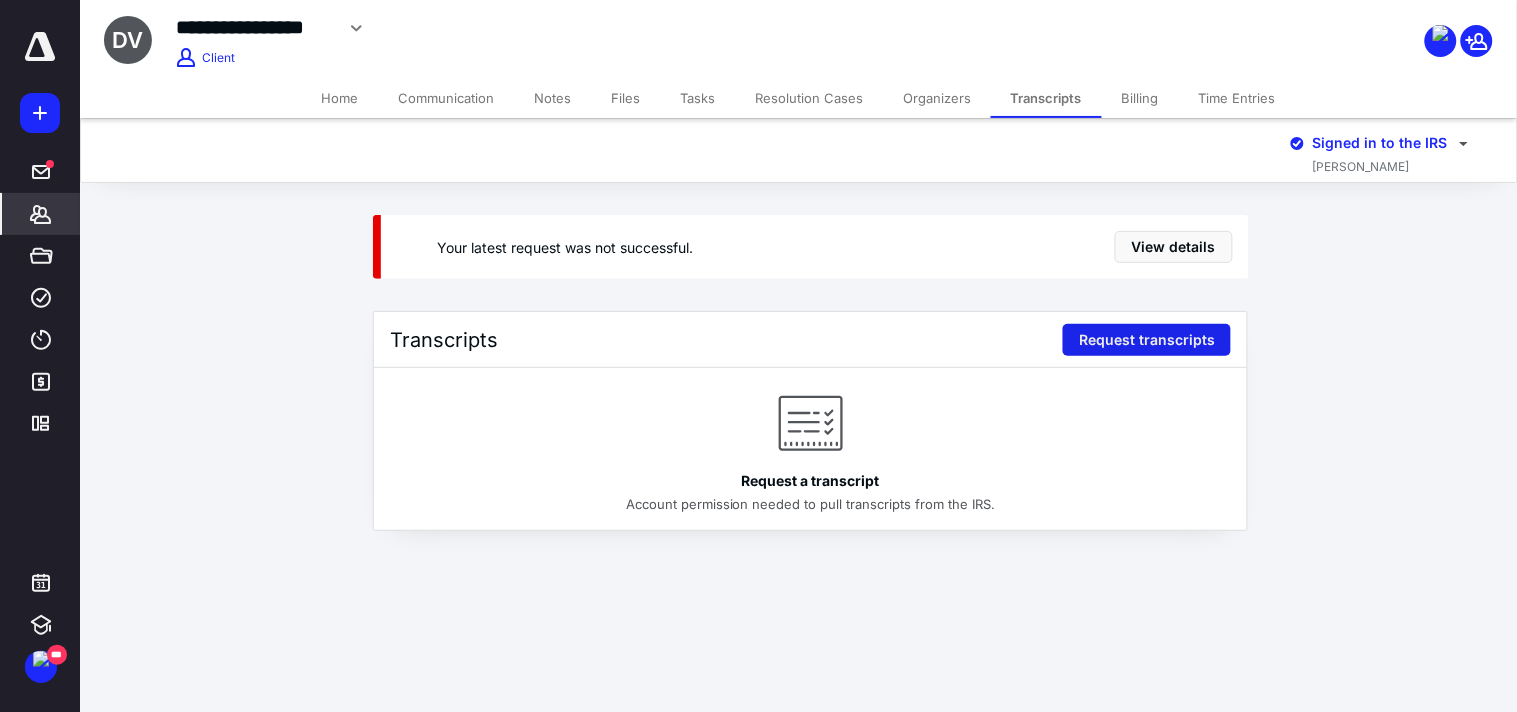 click on "Request transcripts" at bounding box center [1147, 340] 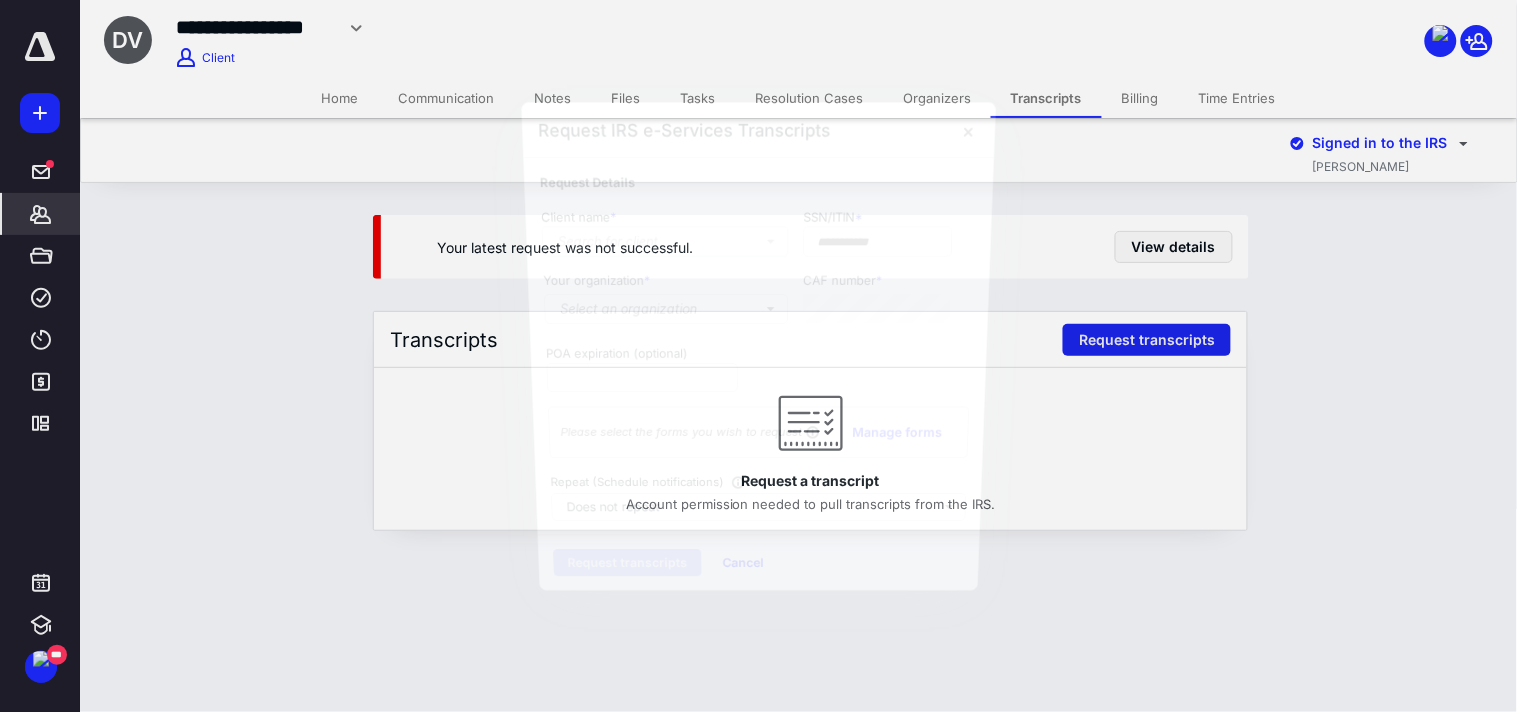 type on "**********" 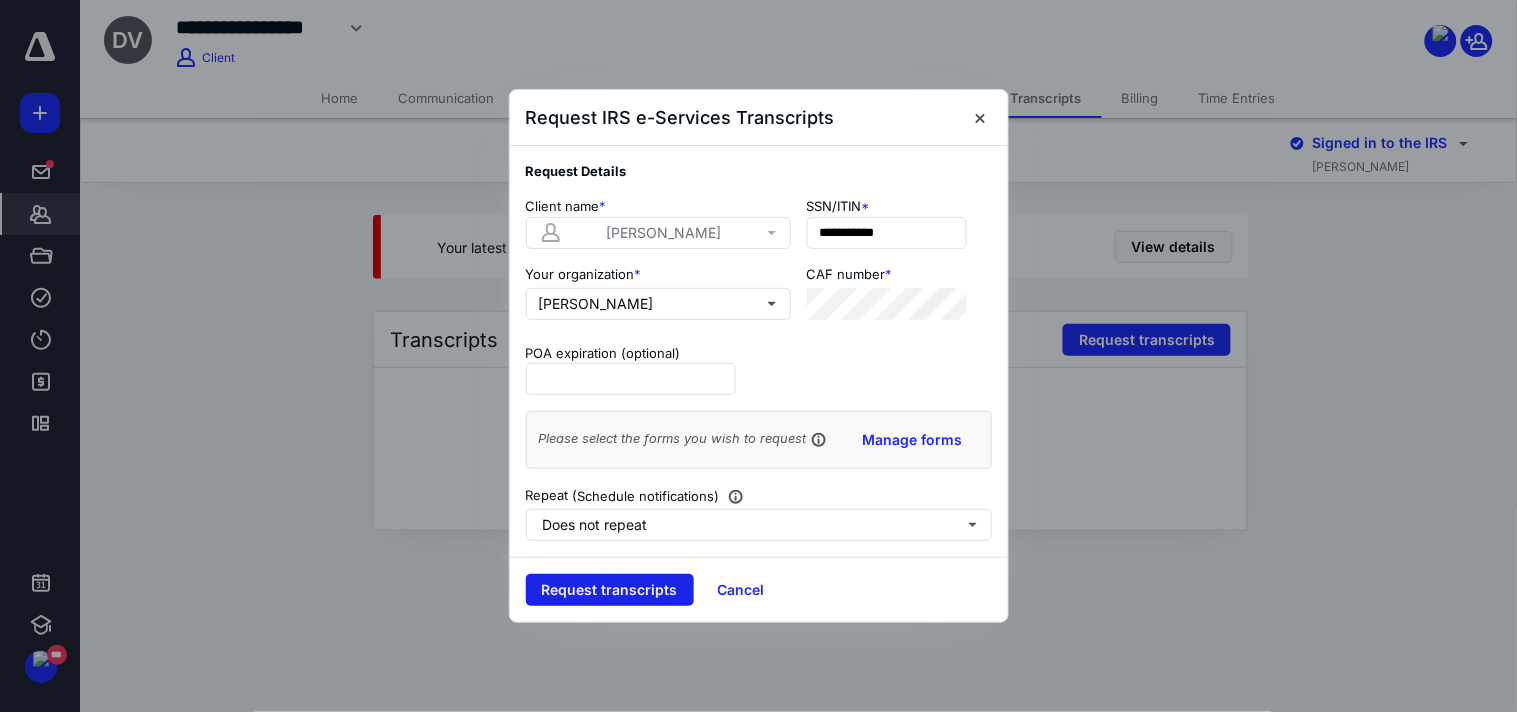 click on "Request transcripts" at bounding box center [610, 590] 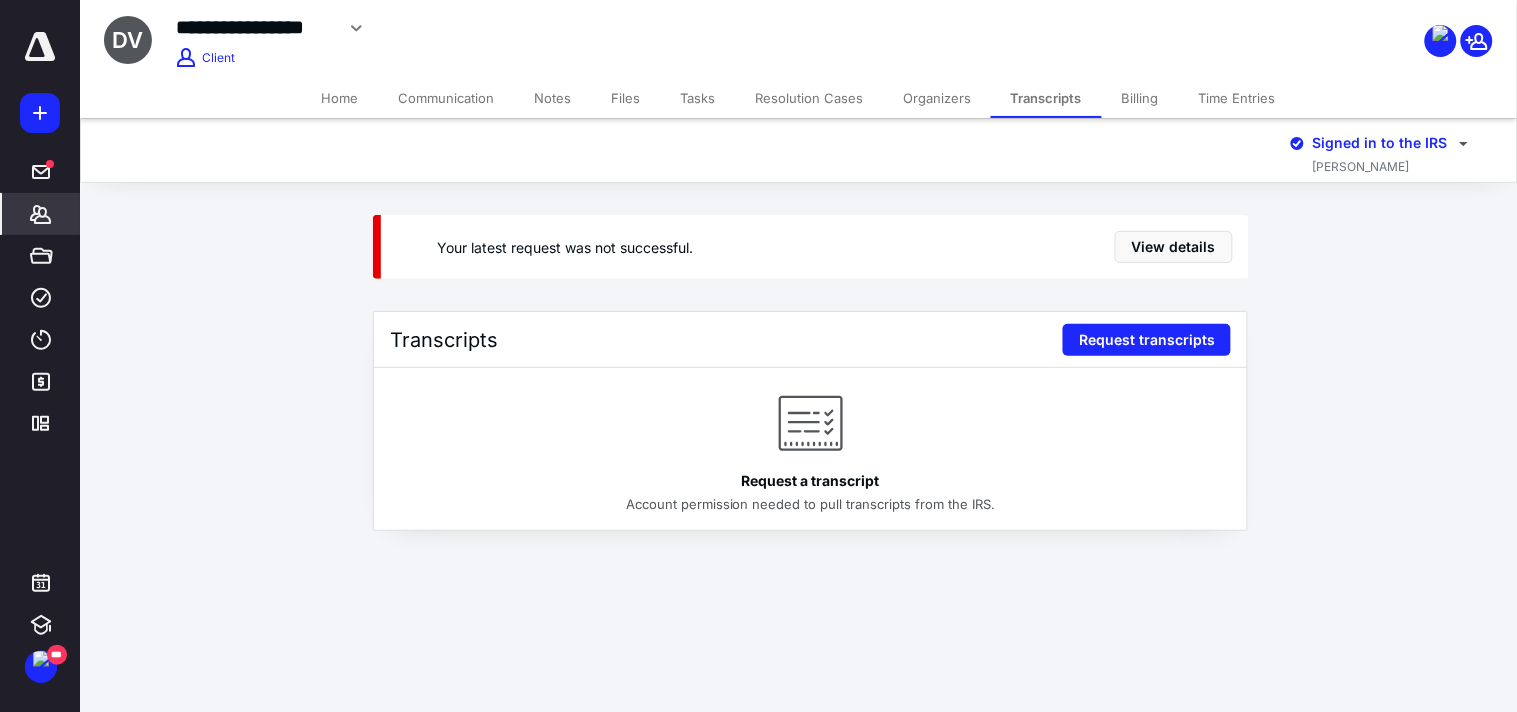 click on "Home" at bounding box center [339, 98] 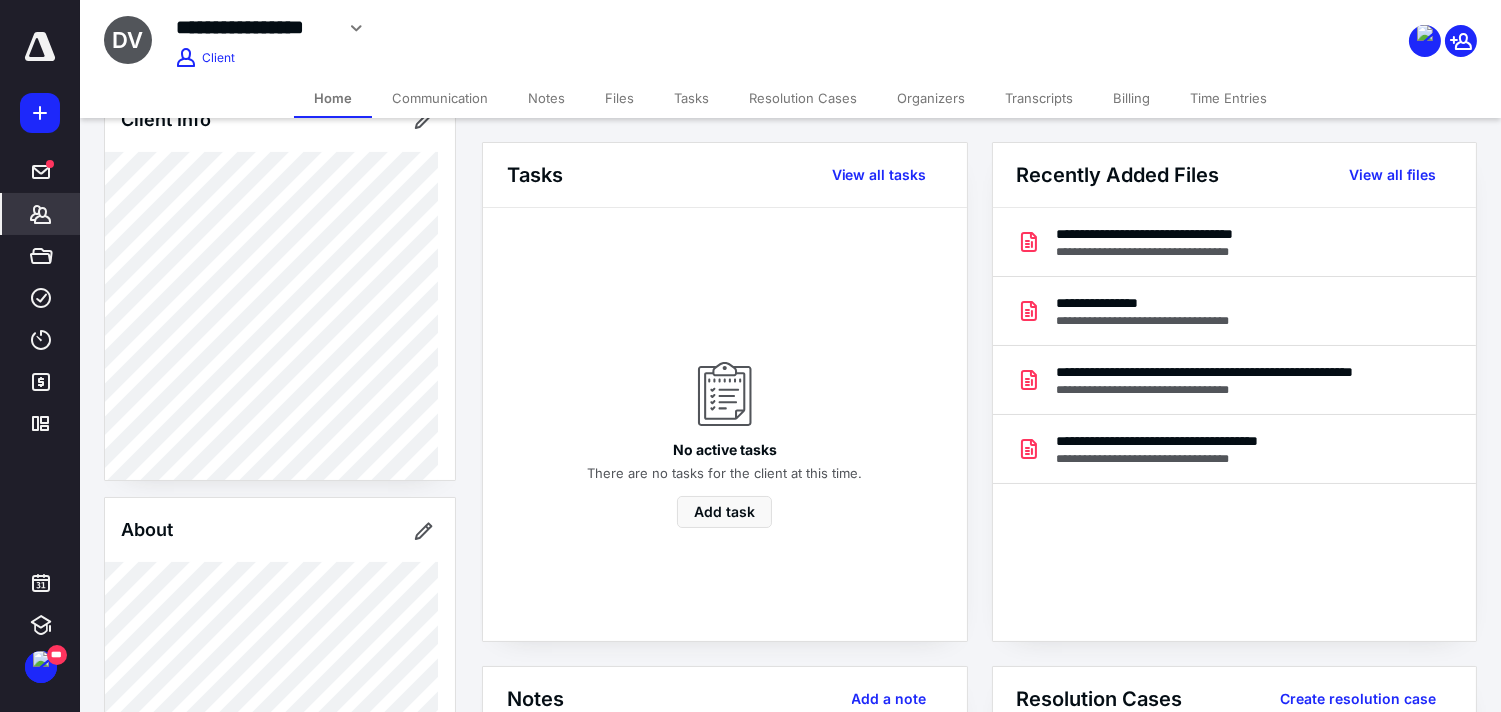 scroll, scrollTop: 208, scrollLeft: 0, axis: vertical 